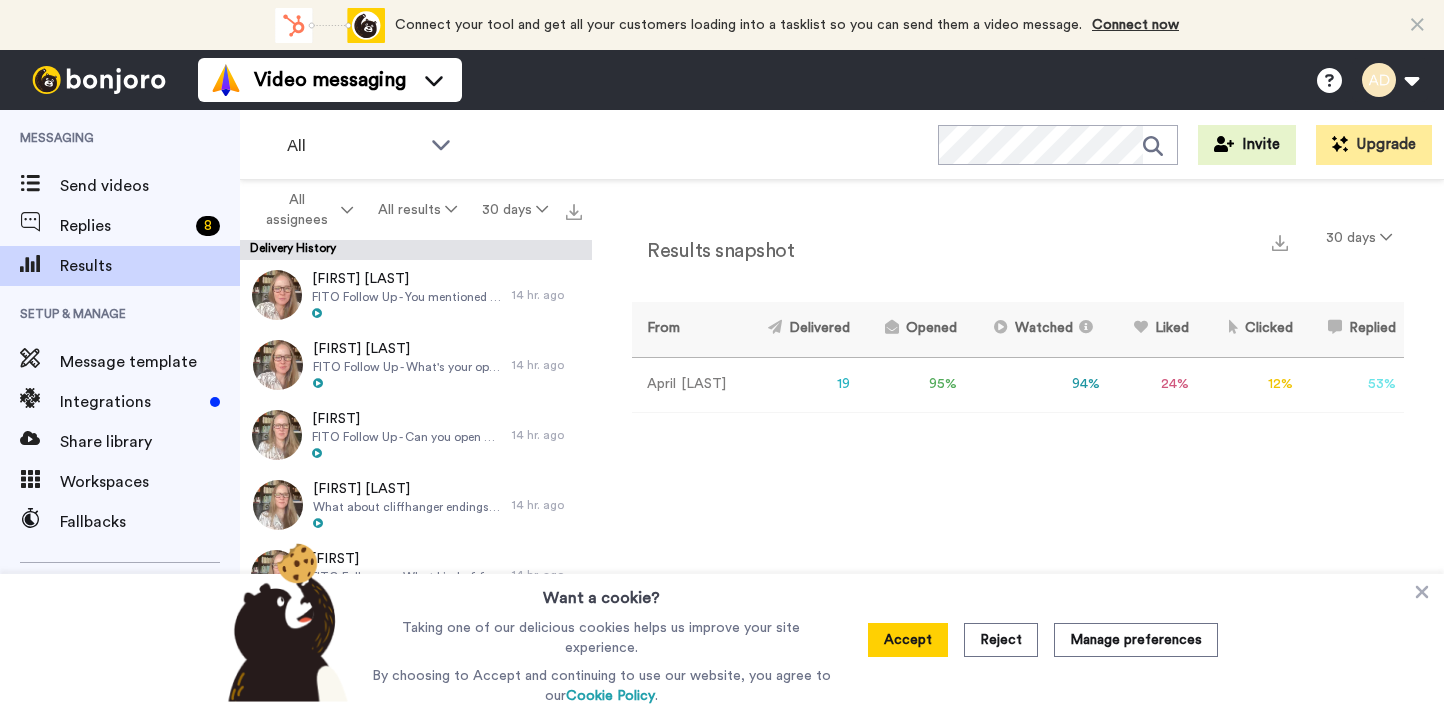 scroll, scrollTop: 0, scrollLeft: 0, axis: both 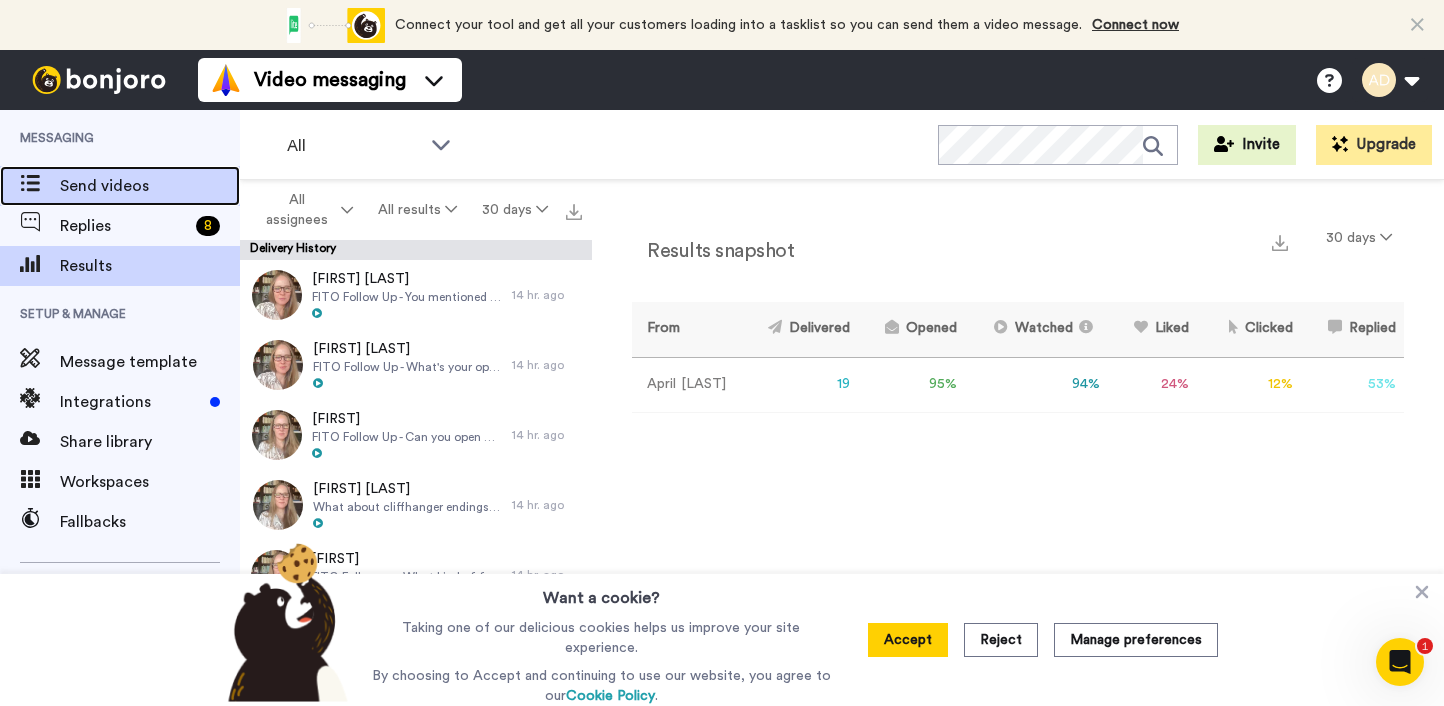 click on "Send videos" at bounding box center [150, 186] 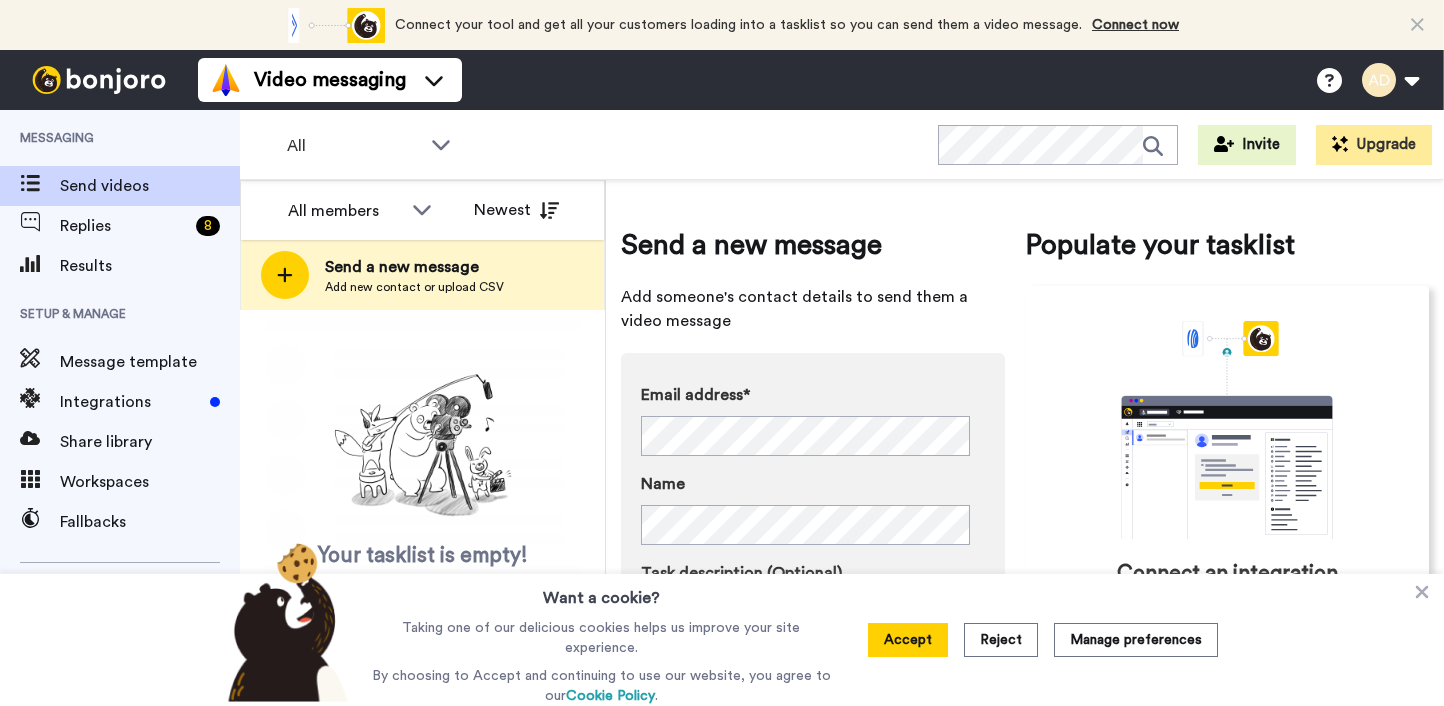 scroll, scrollTop: 0, scrollLeft: 0, axis: both 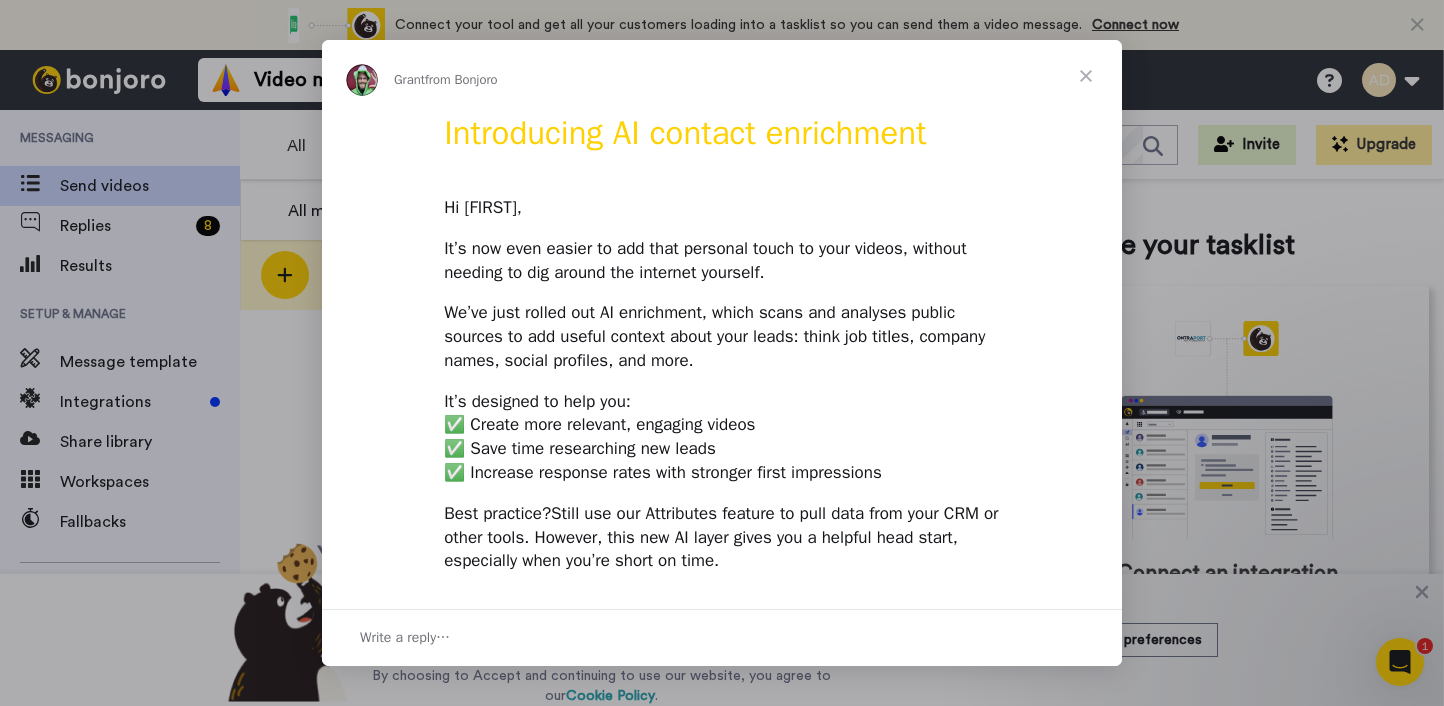 click at bounding box center [1086, 76] 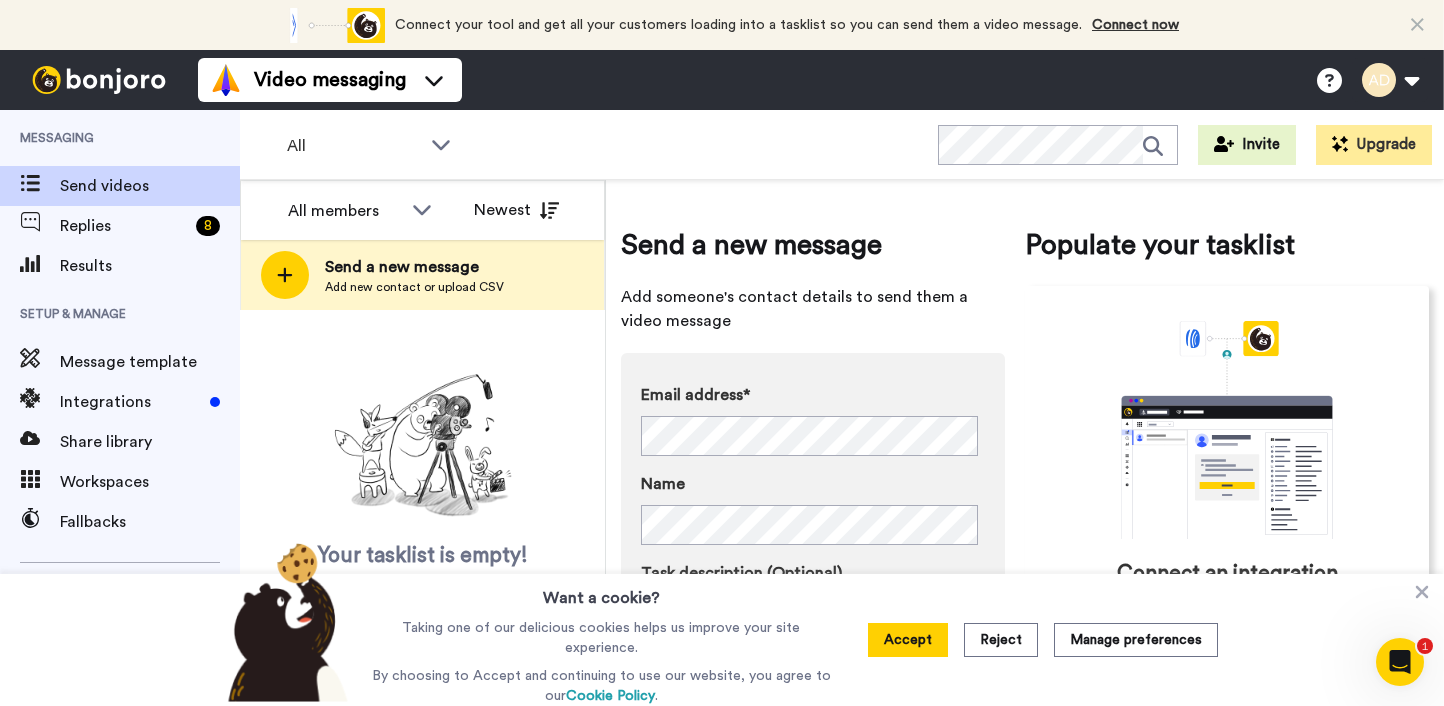 click on "Send a new message Add someone's contact details to send them a video message Email address* Sherry Rind <sherryrind@gmail.com> Name Task description (Optional) Assign it to (Optional) April Davila April Davila Add and record later Record now Populate your tasklist Connect an integration to automate your list Upload CSV Upload CSV to upload existing contacts to your tasklist" at bounding box center (1025, 443) 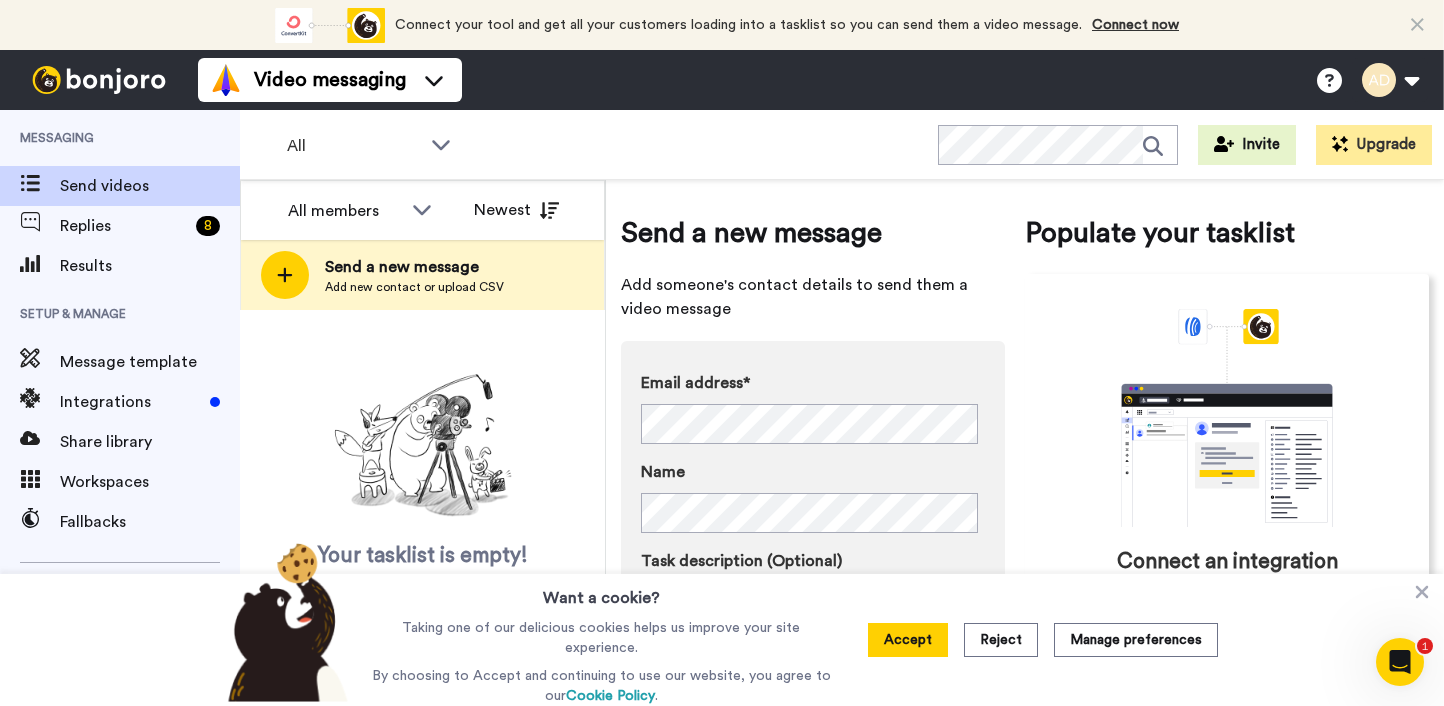 scroll, scrollTop: 33, scrollLeft: 0, axis: vertical 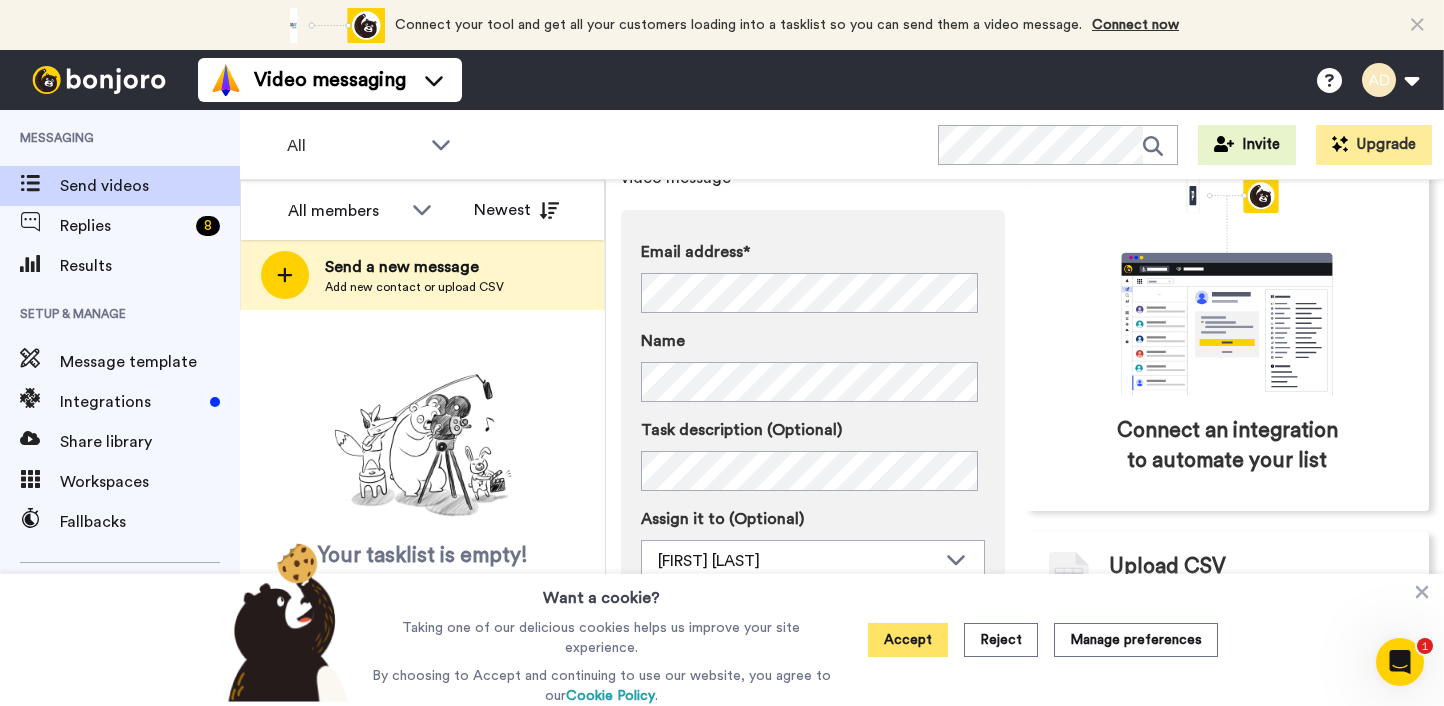 click on "Accept" at bounding box center [908, 640] 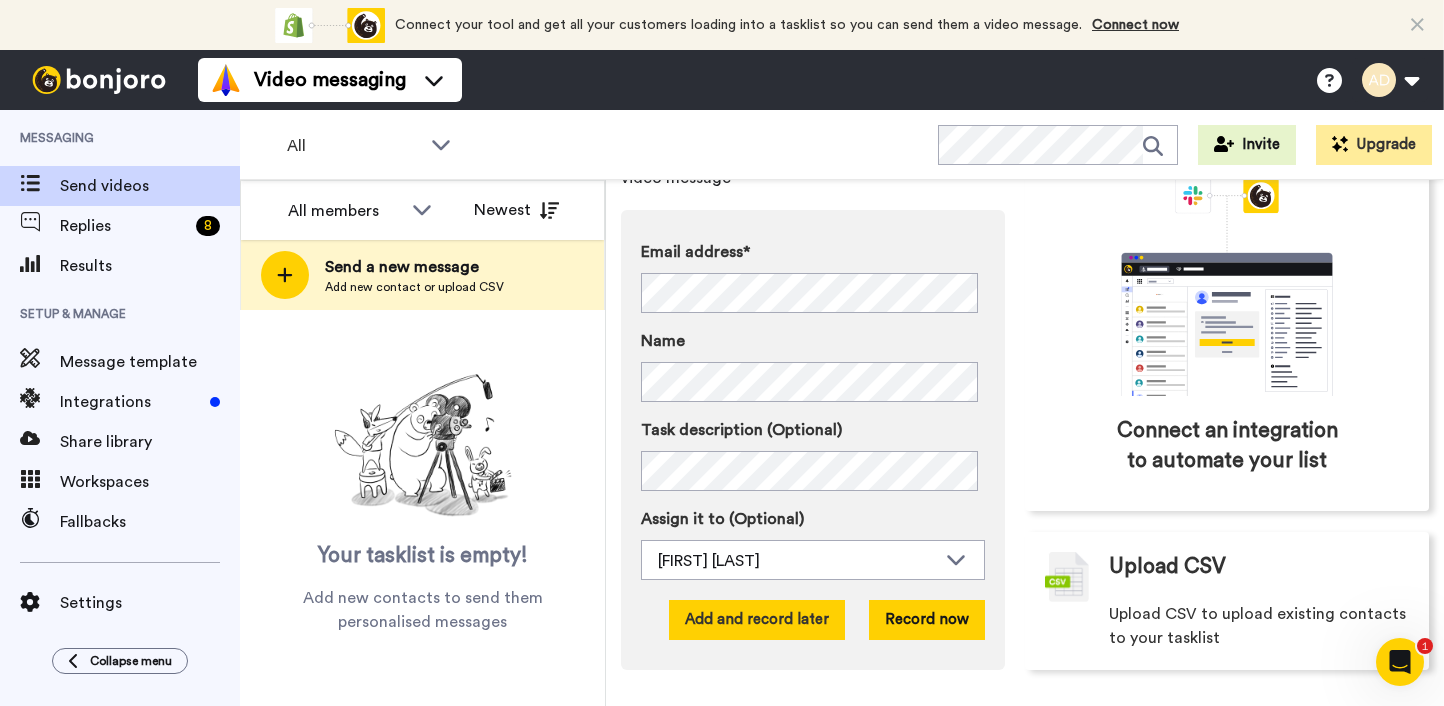 click on "Add and record later" at bounding box center (757, 620) 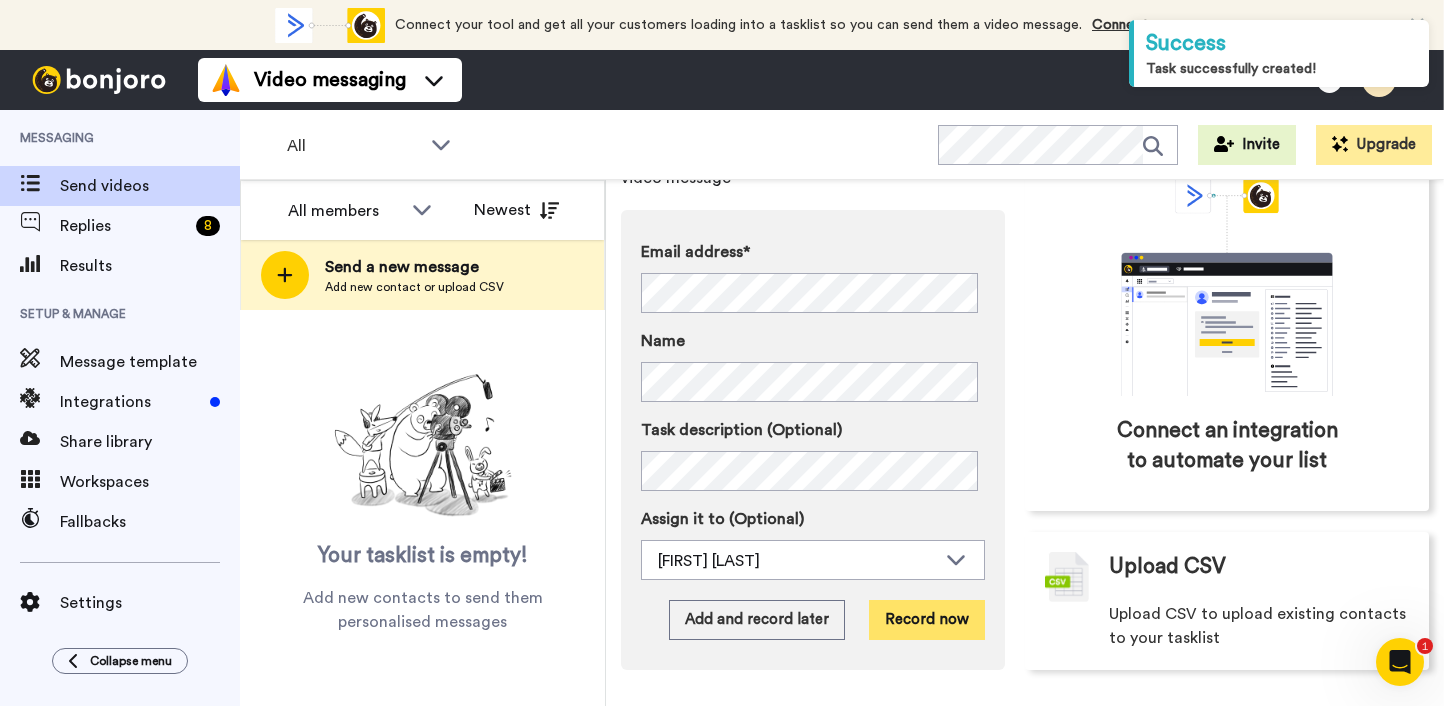 scroll, scrollTop: 0, scrollLeft: 0, axis: both 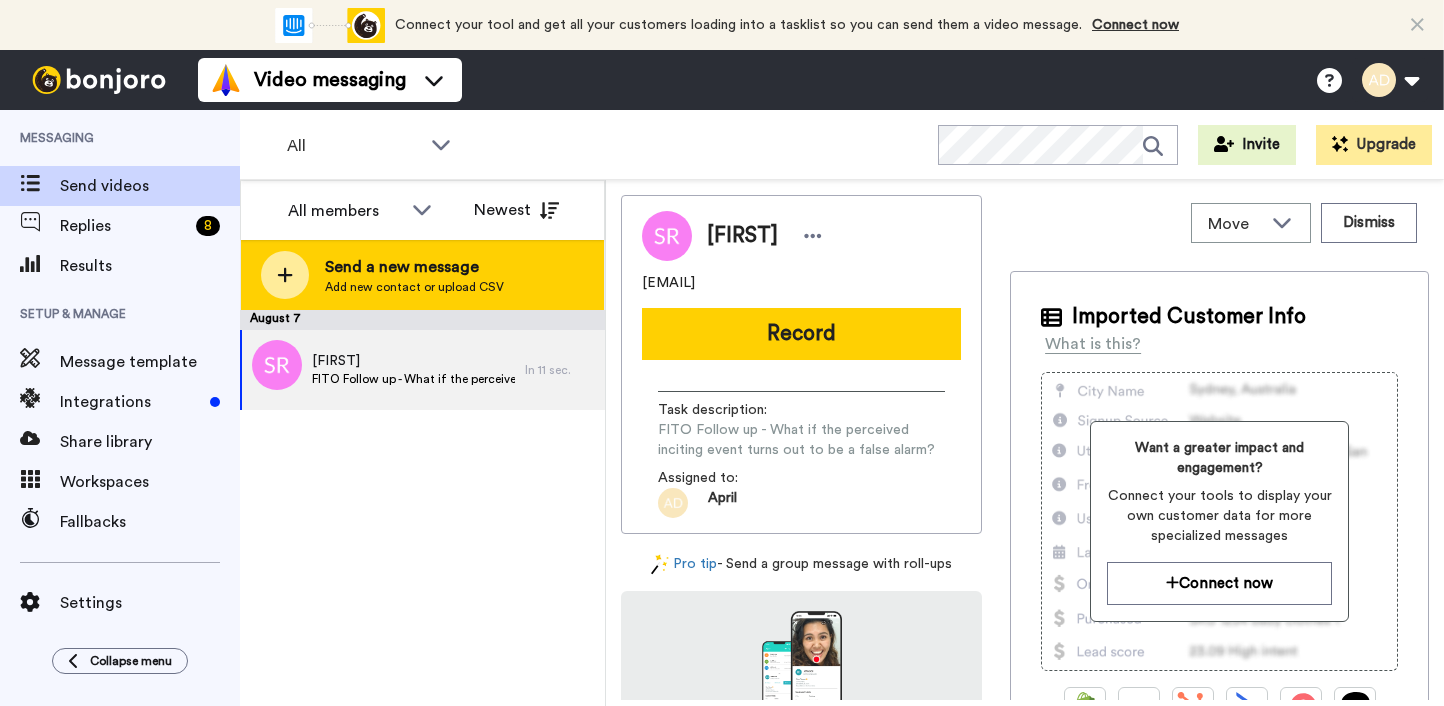 click on "Send a new message" at bounding box center [414, 267] 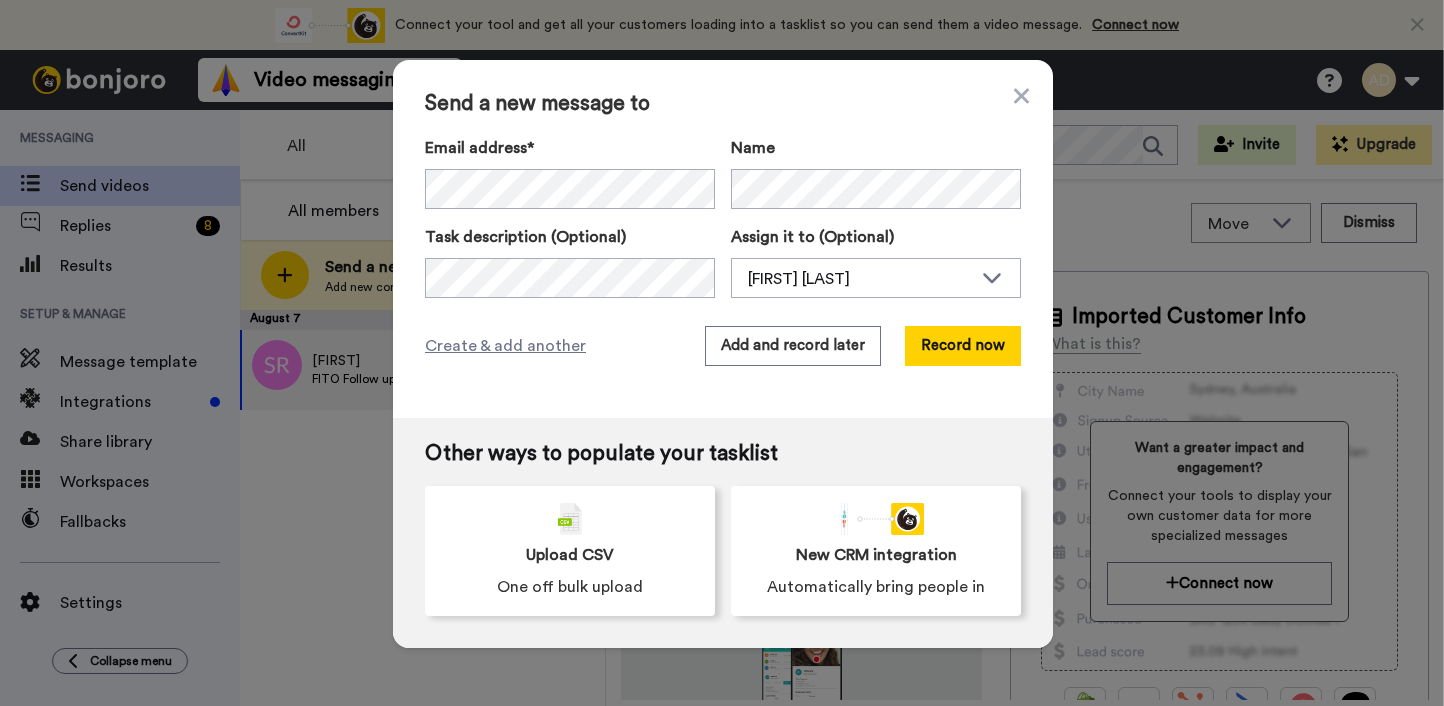 click on "Send a new message to Email address* No search result for ‘ tammym92159@yahoo.com ’ Name Task description (Optional) Assign it to (Optional) April Davila April Davila Create & add another Add and record later Record now" at bounding box center [723, 239] 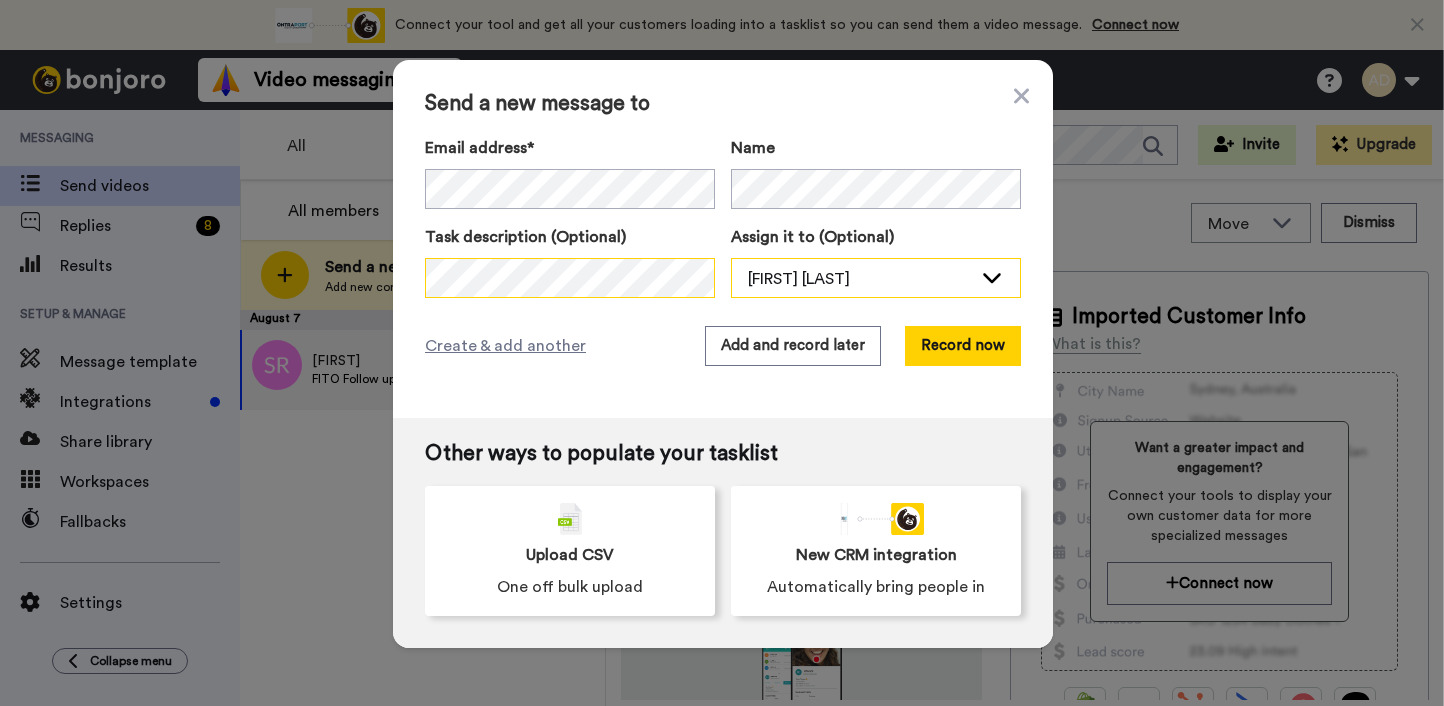 scroll, scrollTop: 0, scrollLeft: 219, axis: horizontal 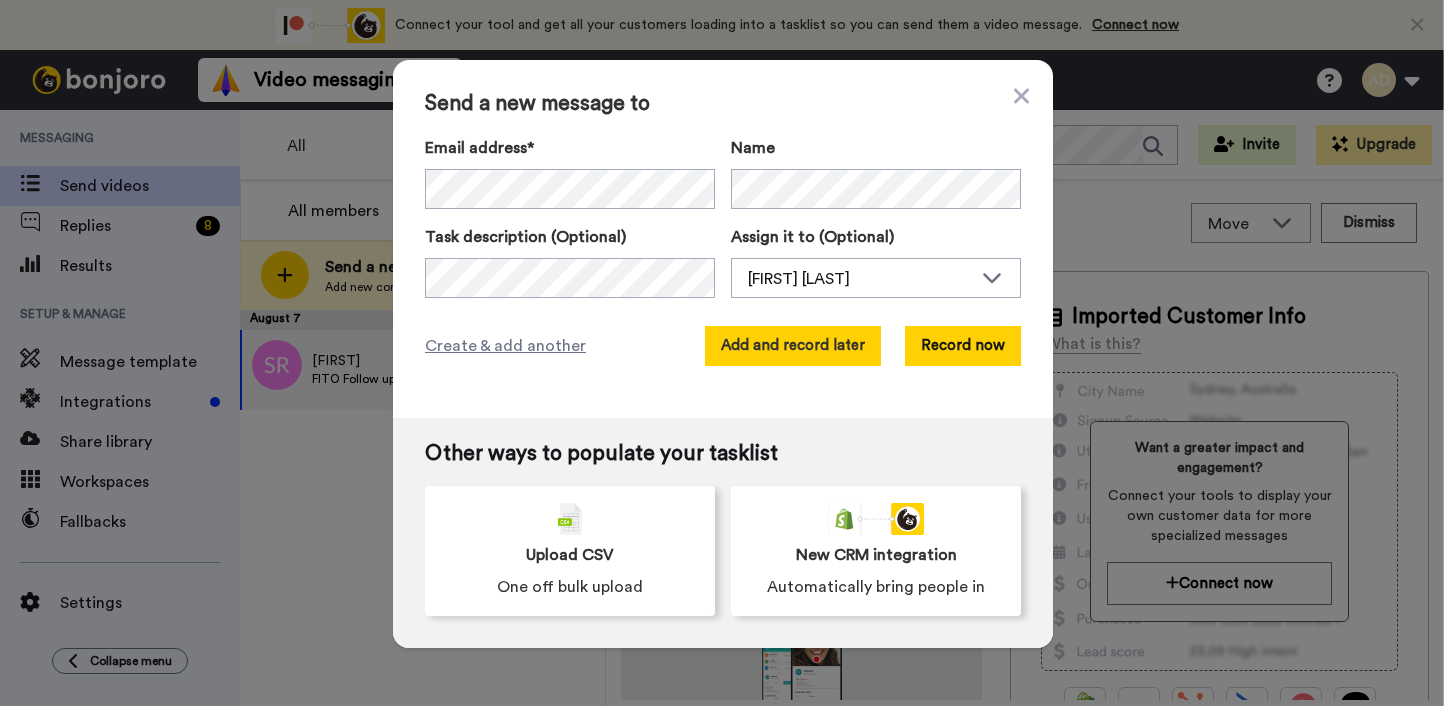 click on "Add and record later" at bounding box center [793, 346] 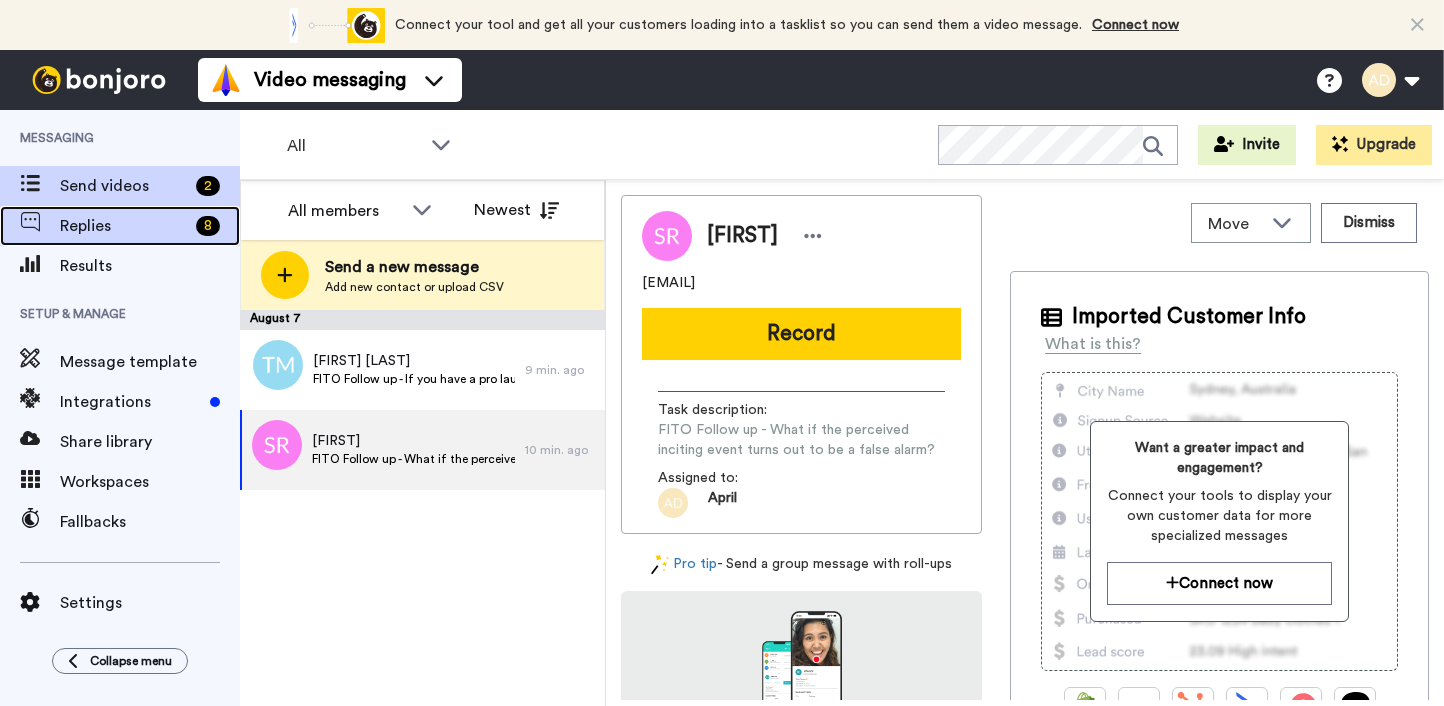 click on "Replies" at bounding box center (124, 226) 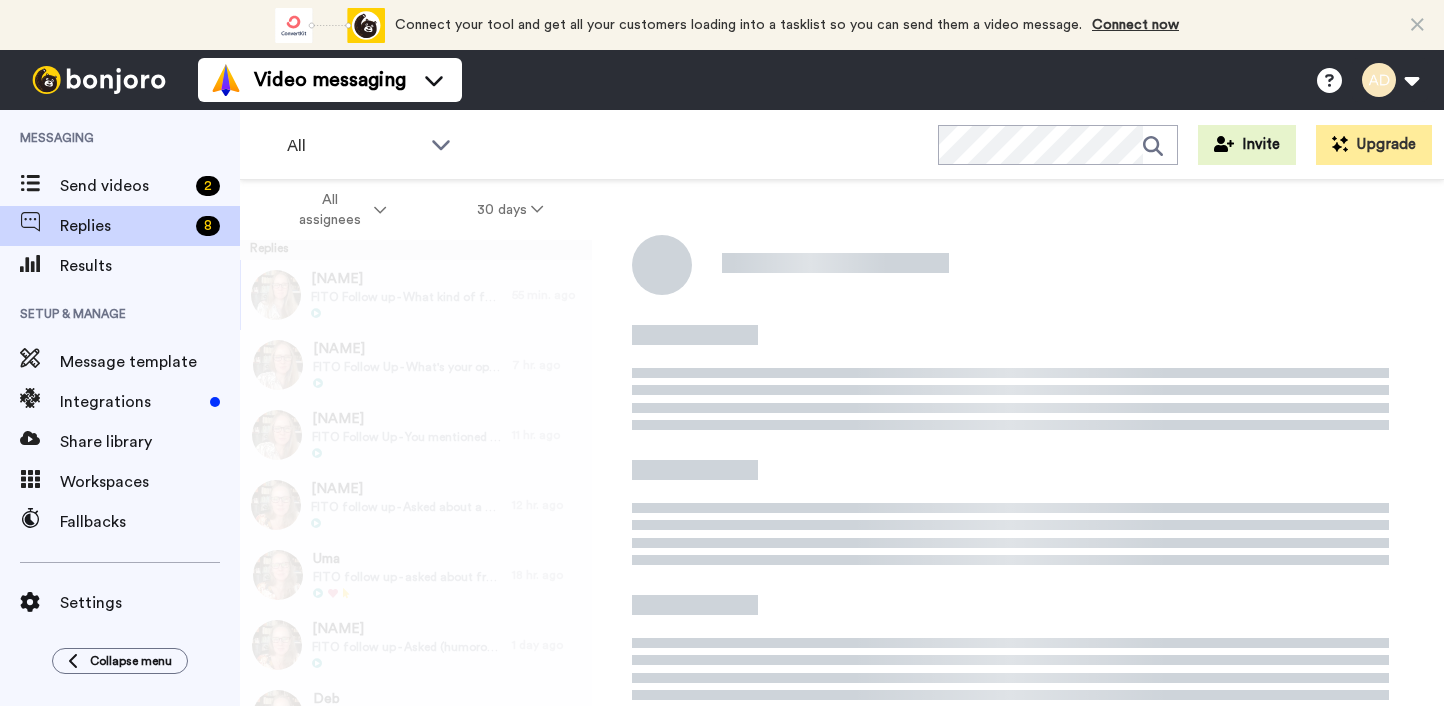 scroll, scrollTop: 0, scrollLeft: 0, axis: both 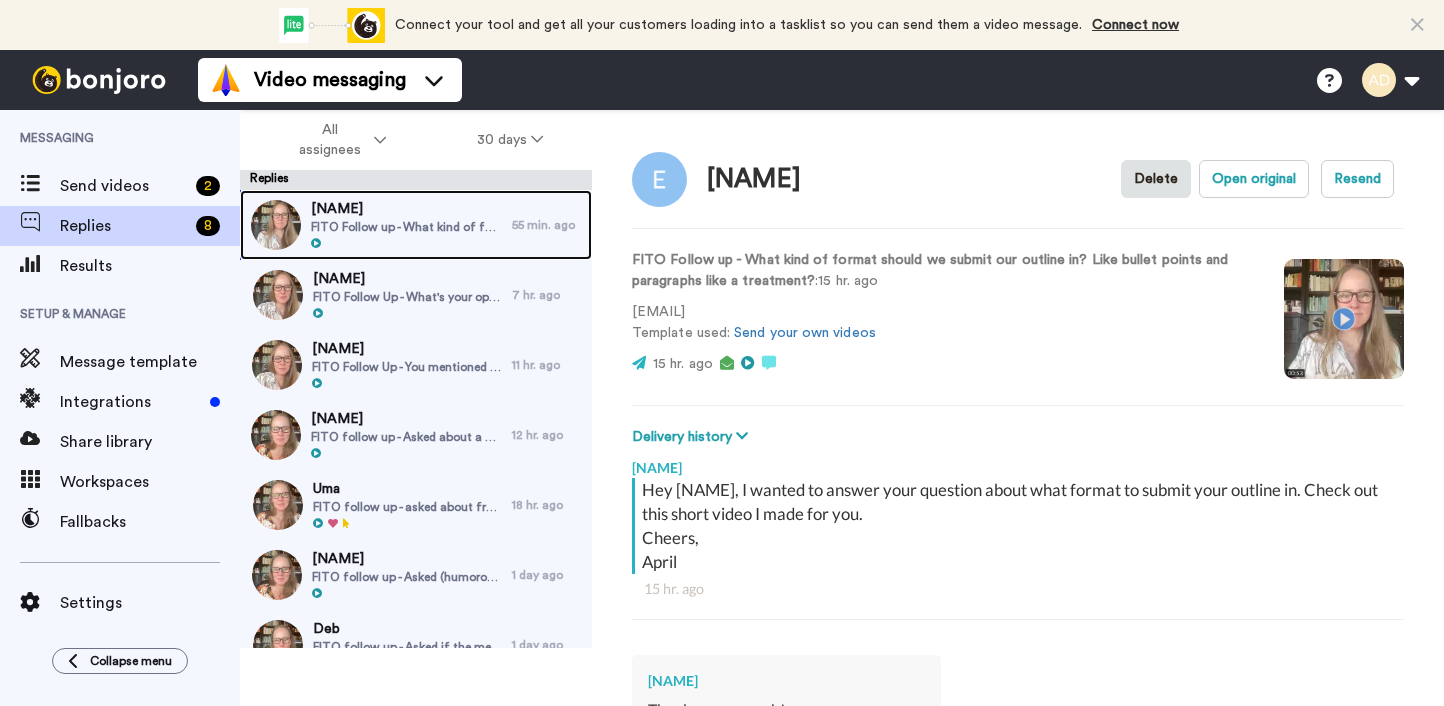 click on "FITO Follow up - What kind of format should we submit our outline in? Like bullet points and paragraphs like a treatment?" at bounding box center (406, 227) 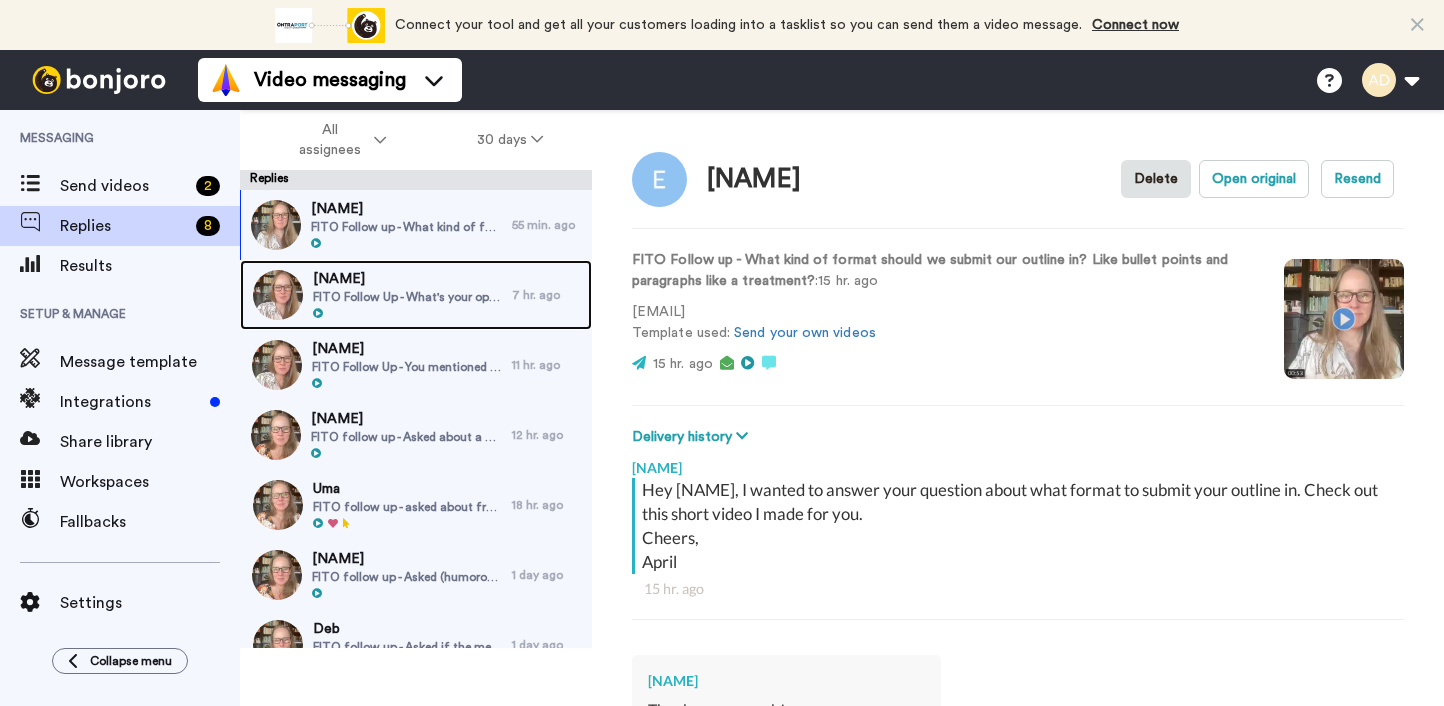 click on "FITO Follow Up -  What's your opinion on Story Grid?" at bounding box center [407, 297] 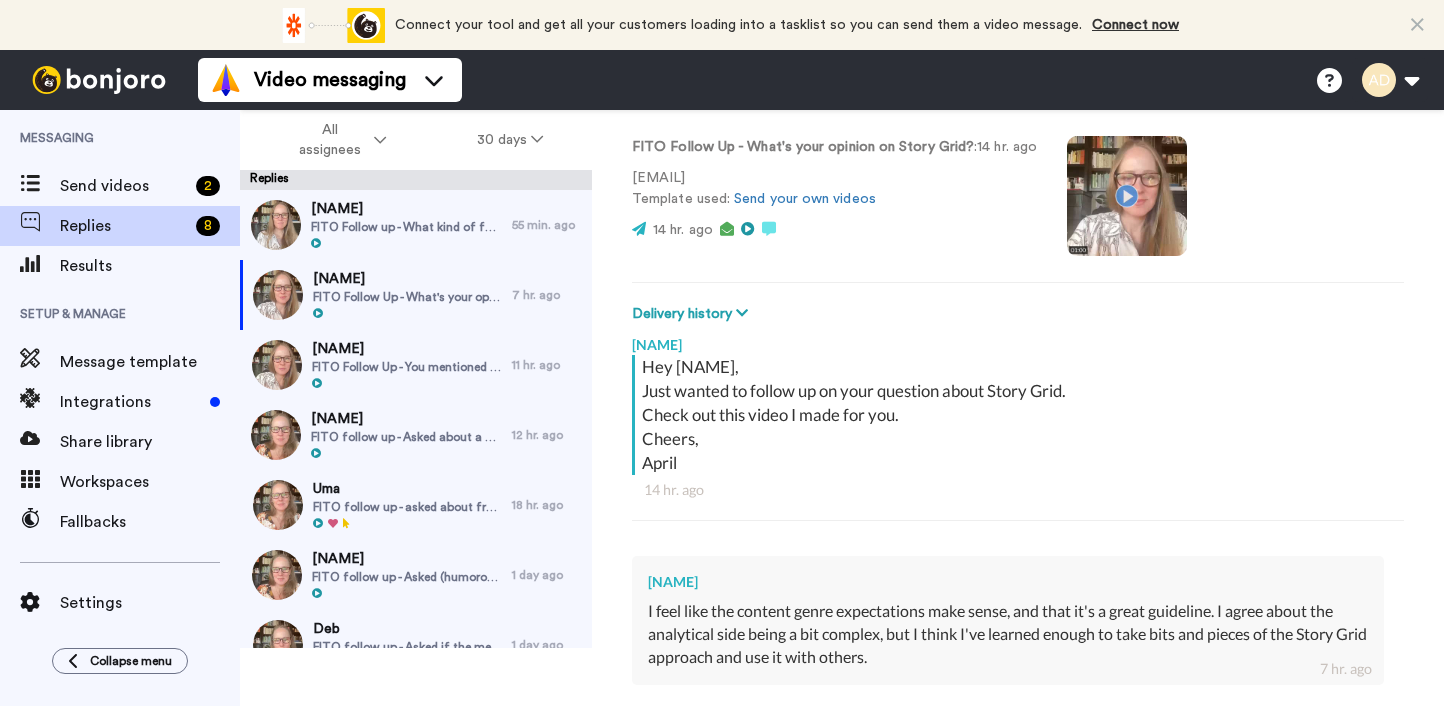 scroll, scrollTop: 246, scrollLeft: 0, axis: vertical 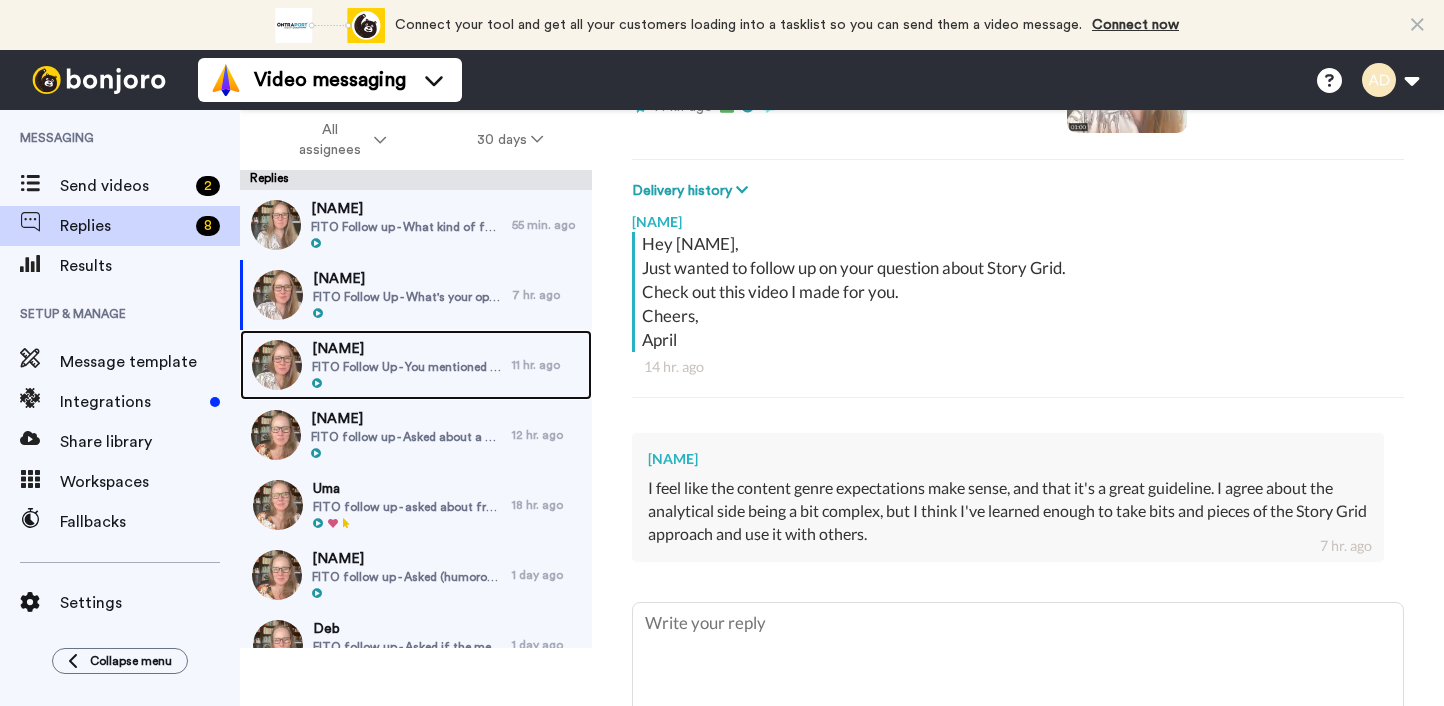 click on "FITO Follow Up - You mentioned a Meg Wolitzer book - The Female Persuasion?" at bounding box center [407, 367] 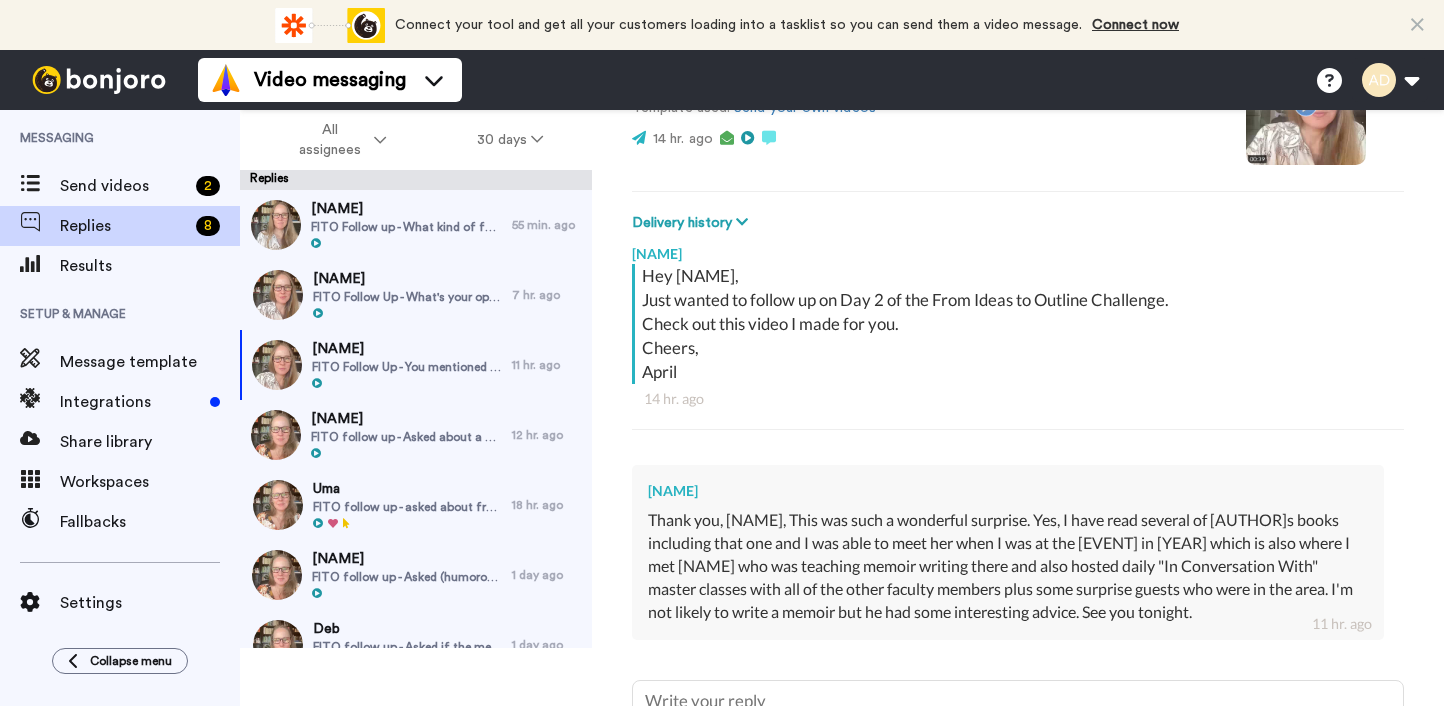 scroll, scrollTop: 215, scrollLeft: 0, axis: vertical 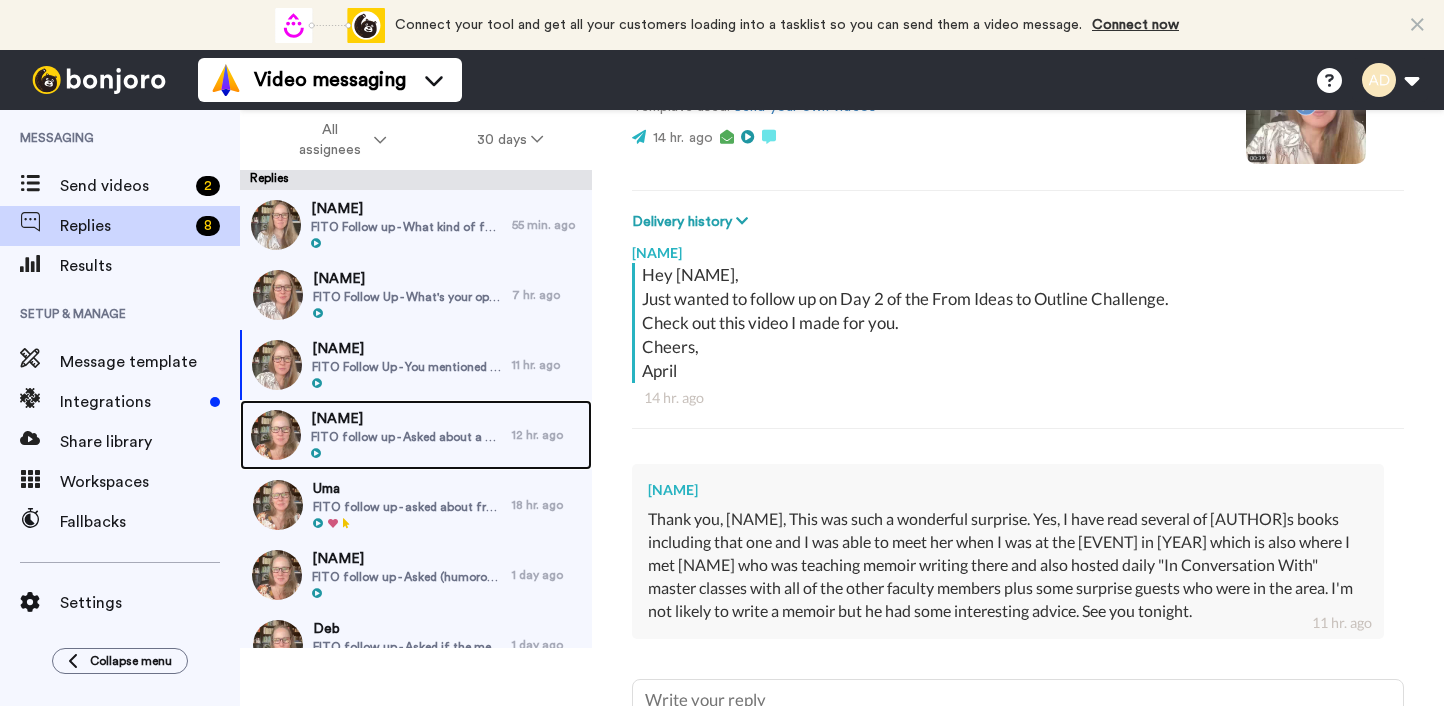 click on "[FIRST] [LAST]" at bounding box center (406, 419) 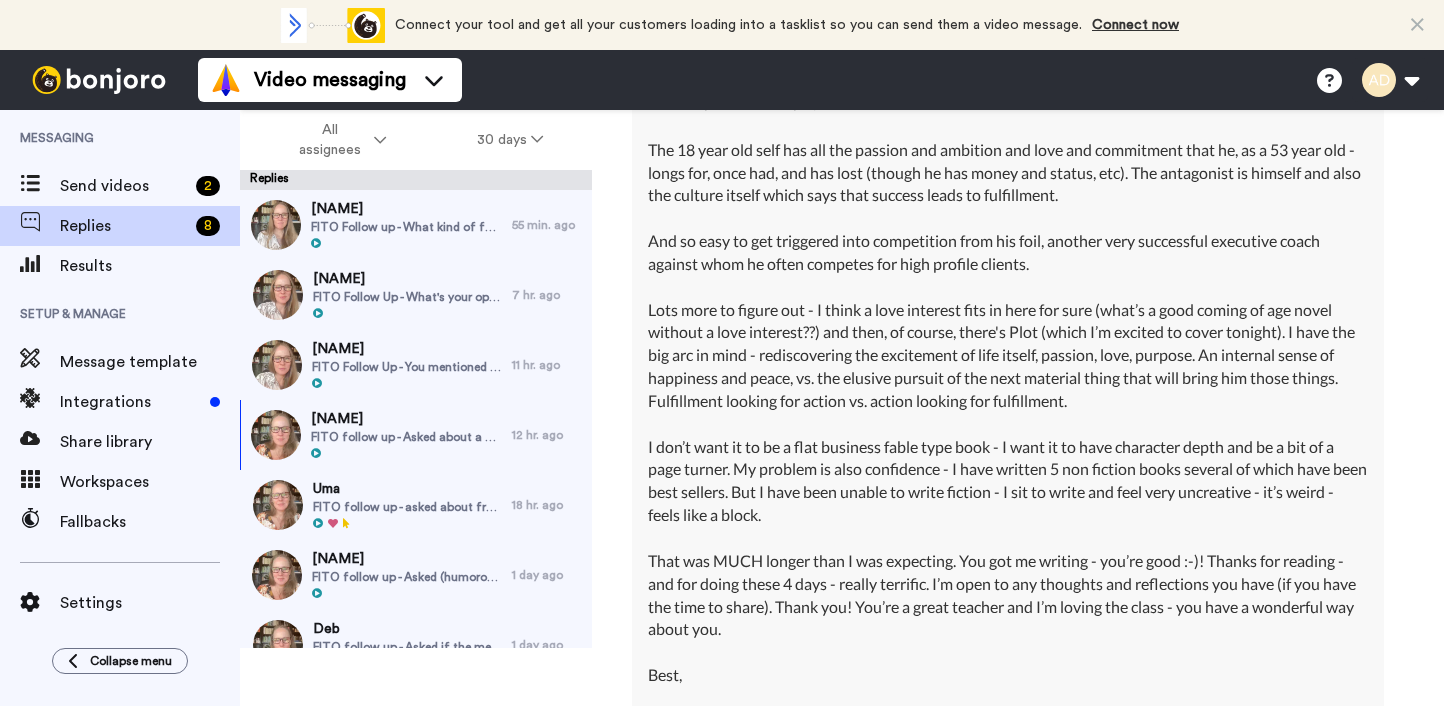scroll, scrollTop: 877, scrollLeft: 0, axis: vertical 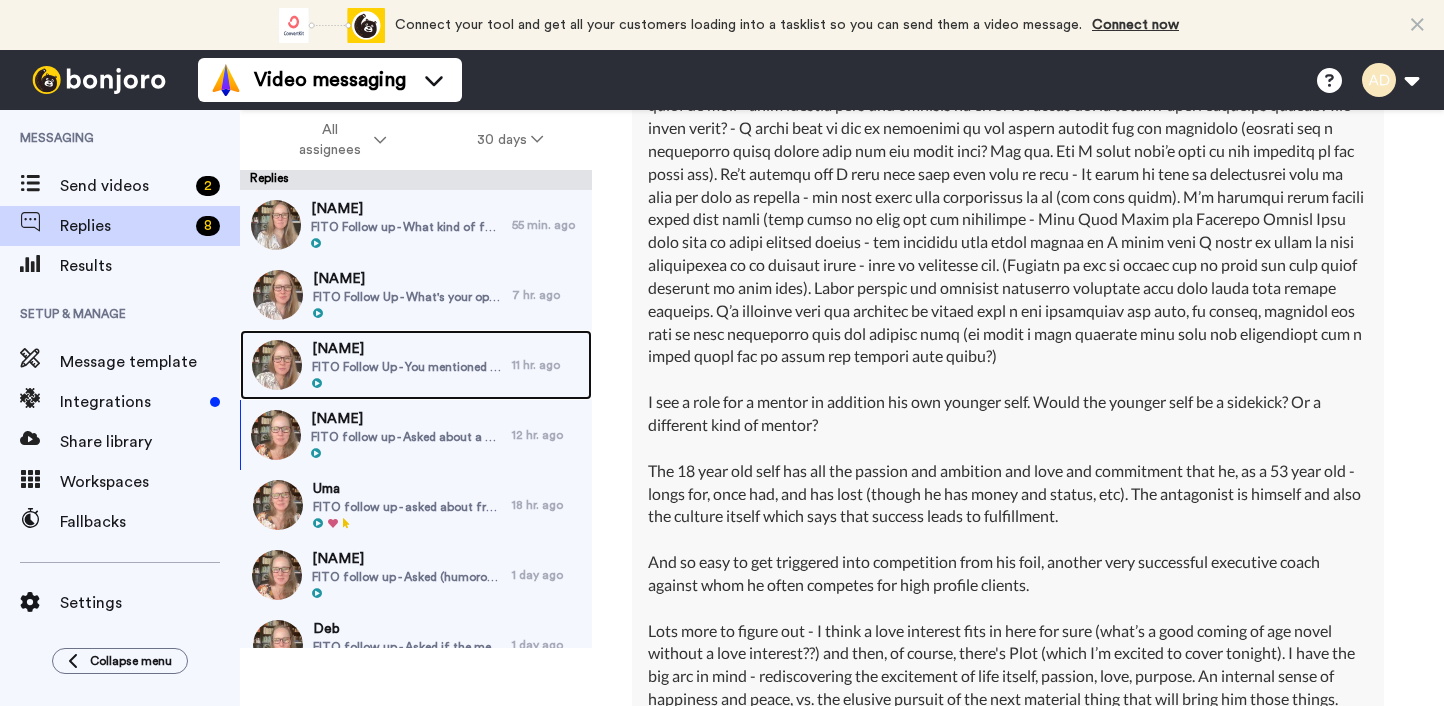 click on "FITO Follow Up - You mentioned a Meg Wolitzer book - The Female Persuasion?" at bounding box center [407, 367] 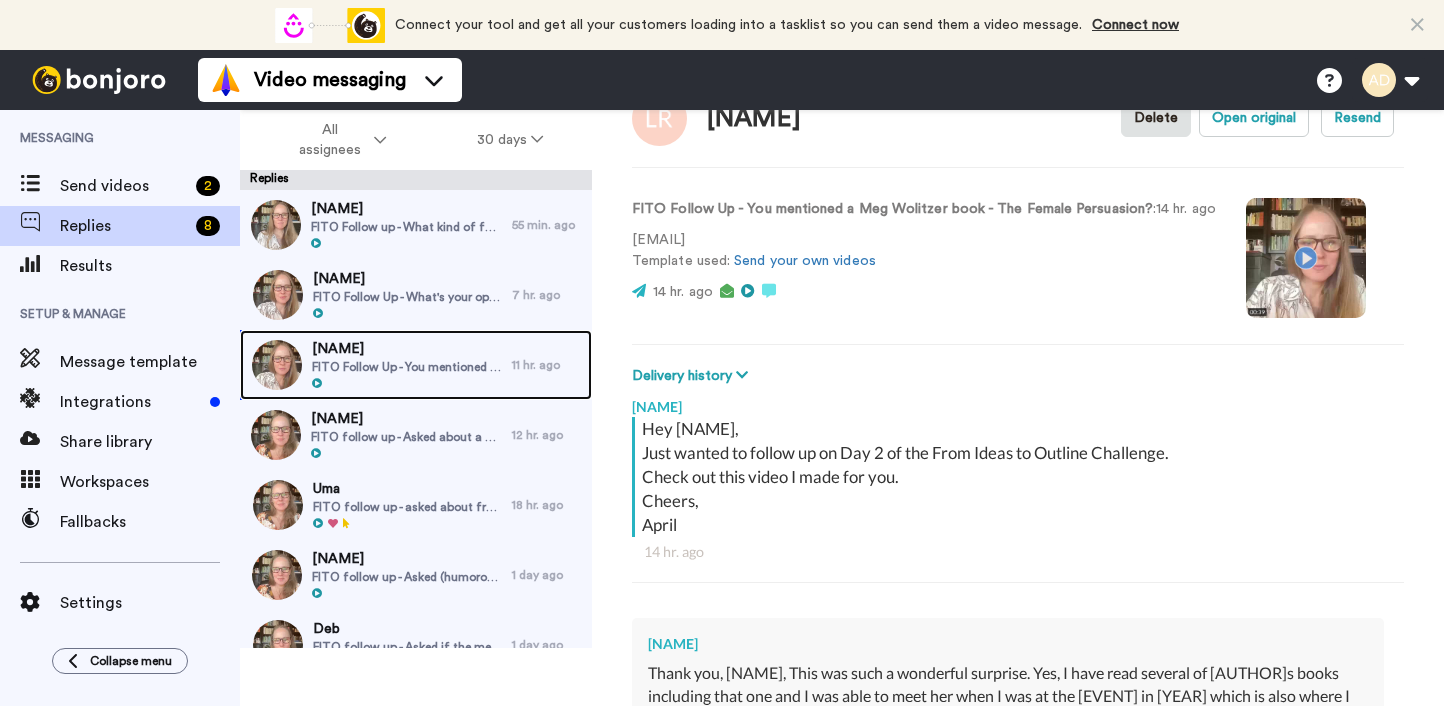 scroll, scrollTop: 0, scrollLeft: 0, axis: both 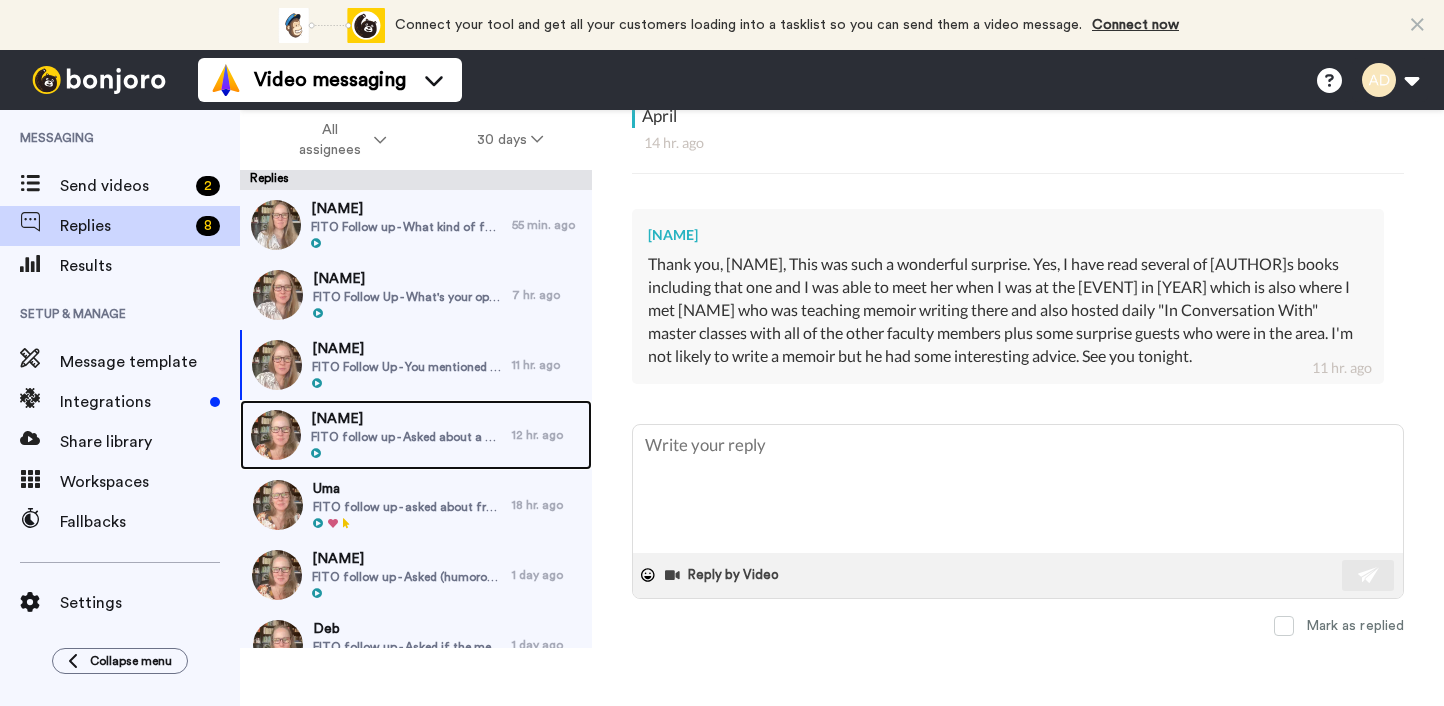 click on "FITO follow up - Asked about a character meeting their younger self and later about first-person narrator telling a third-person story" at bounding box center [406, 437] 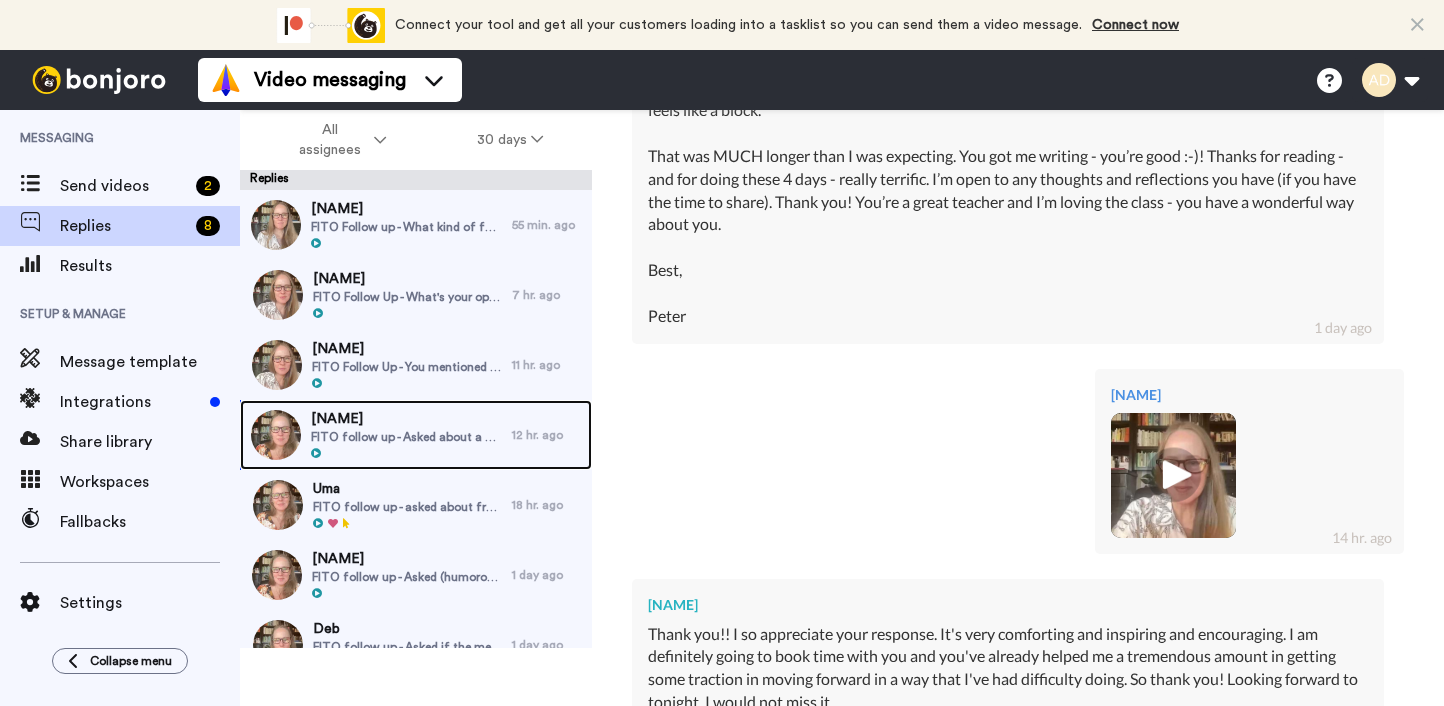 scroll, scrollTop: 1725, scrollLeft: 0, axis: vertical 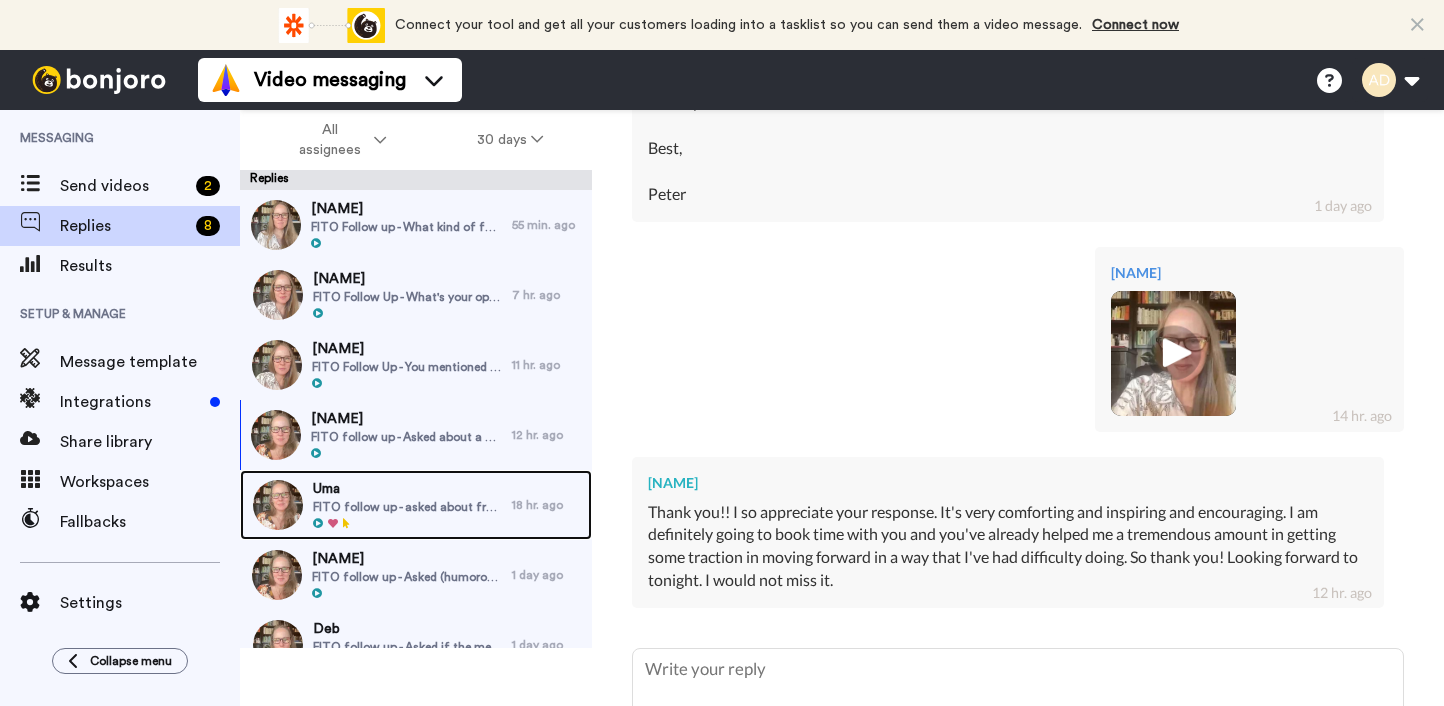 click on "FITO follow up - asked about framed stories - adding test" at bounding box center (407, 507) 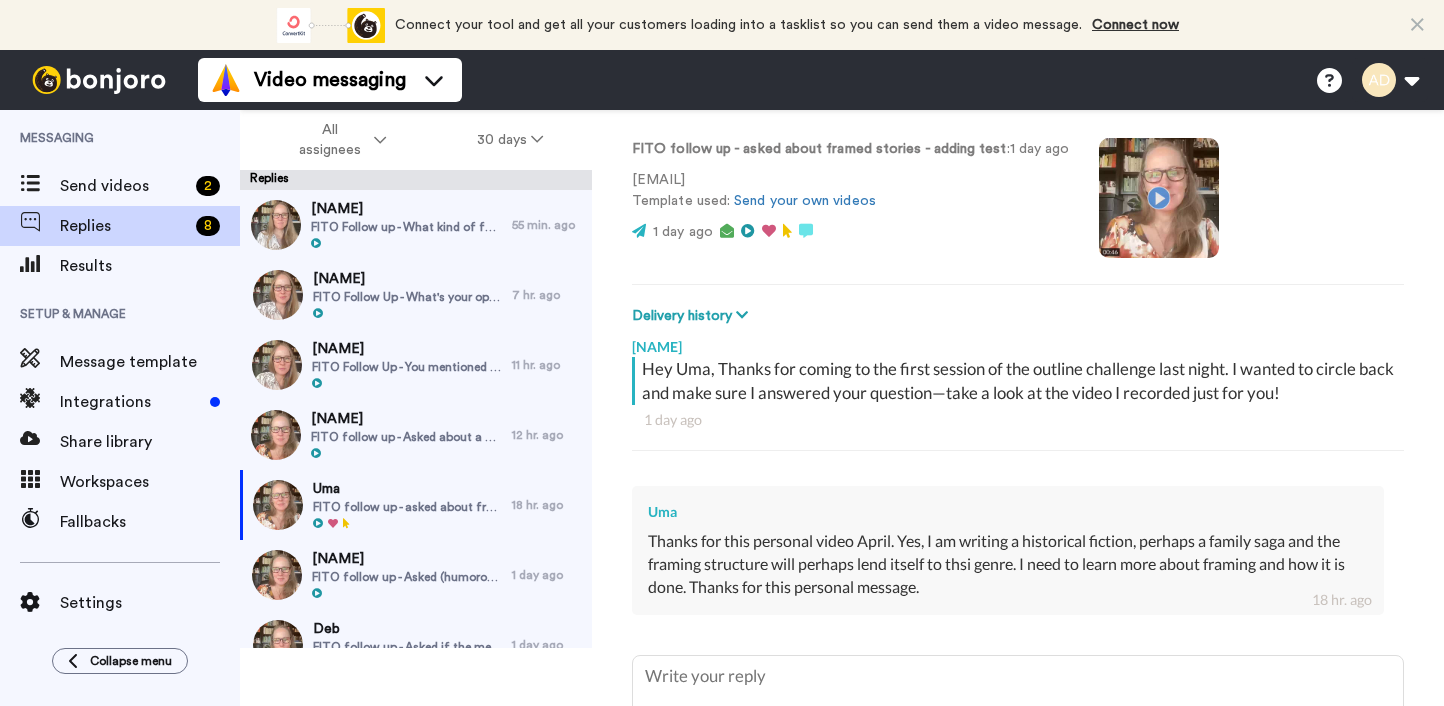 scroll, scrollTop: 0, scrollLeft: 0, axis: both 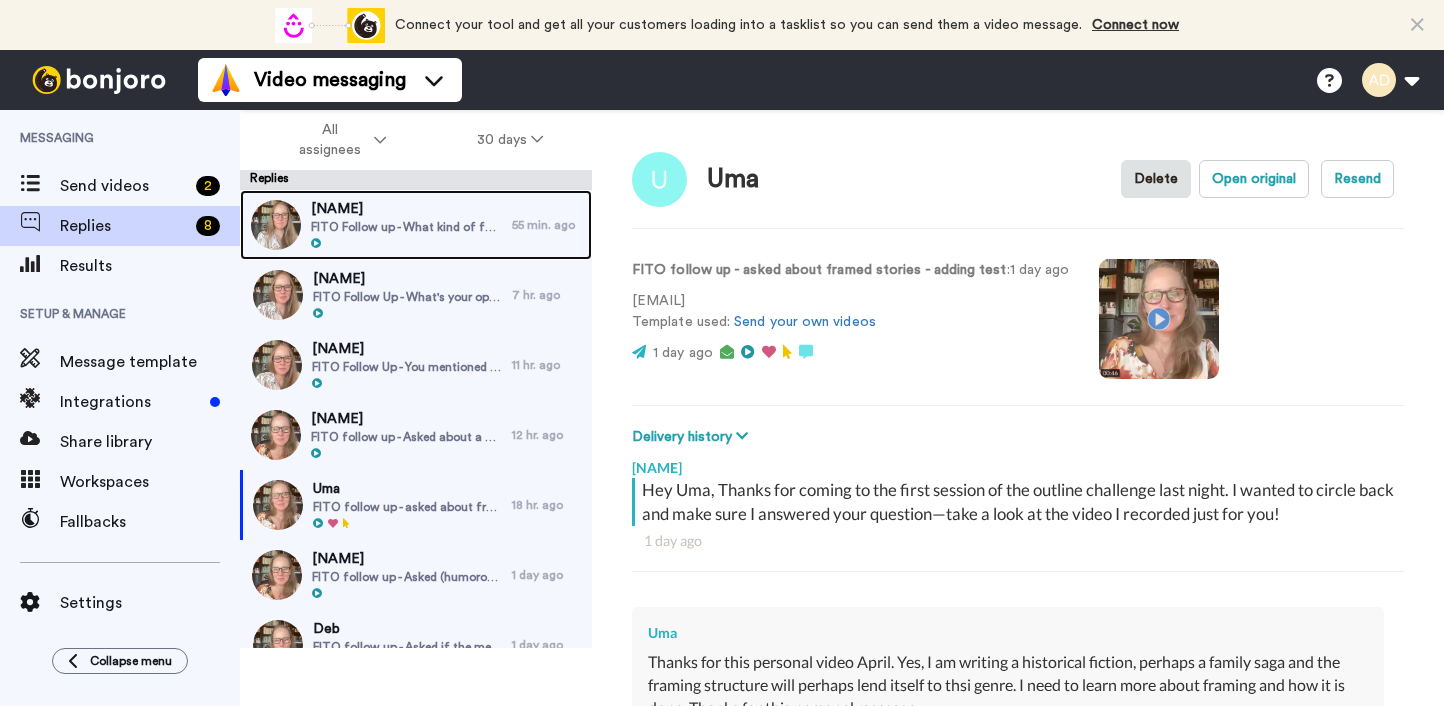 click at bounding box center [406, 244] 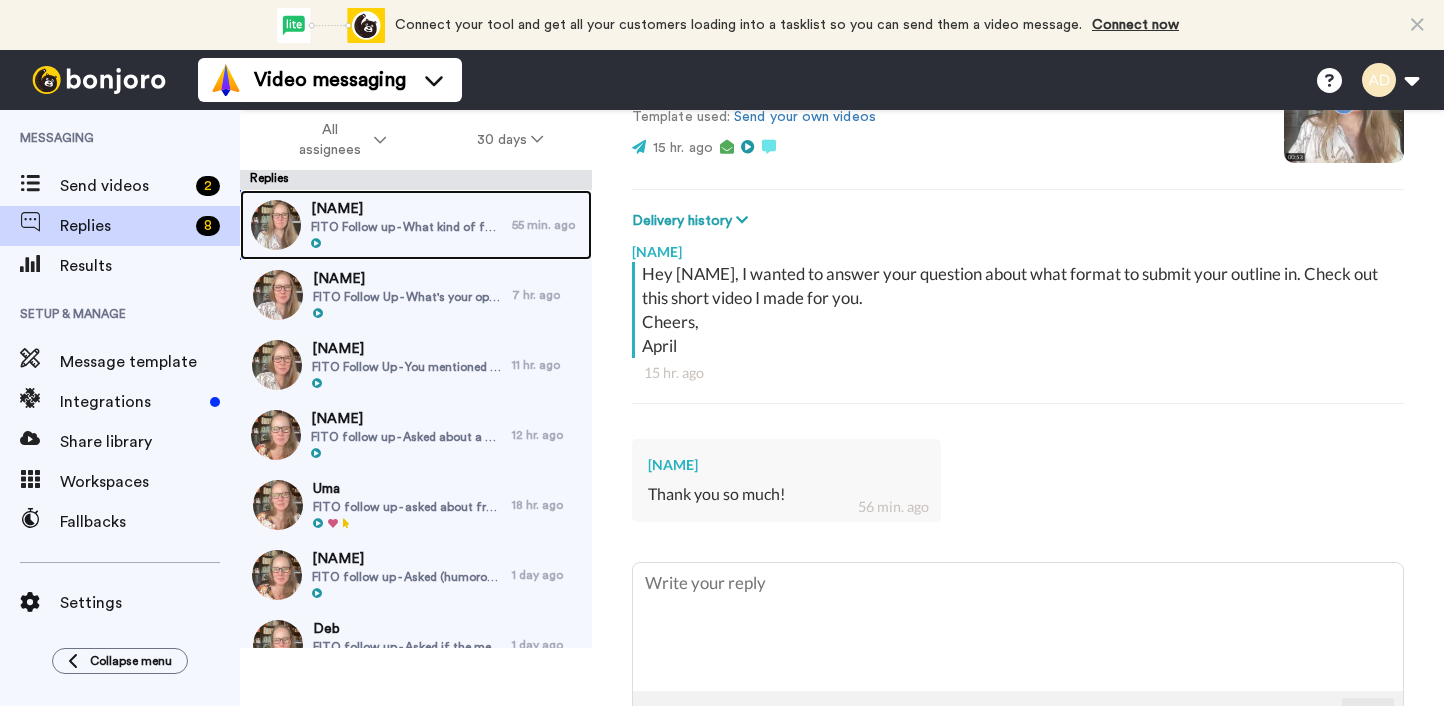 scroll, scrollTop: 319, scrollLeft: 0, axis: vertical 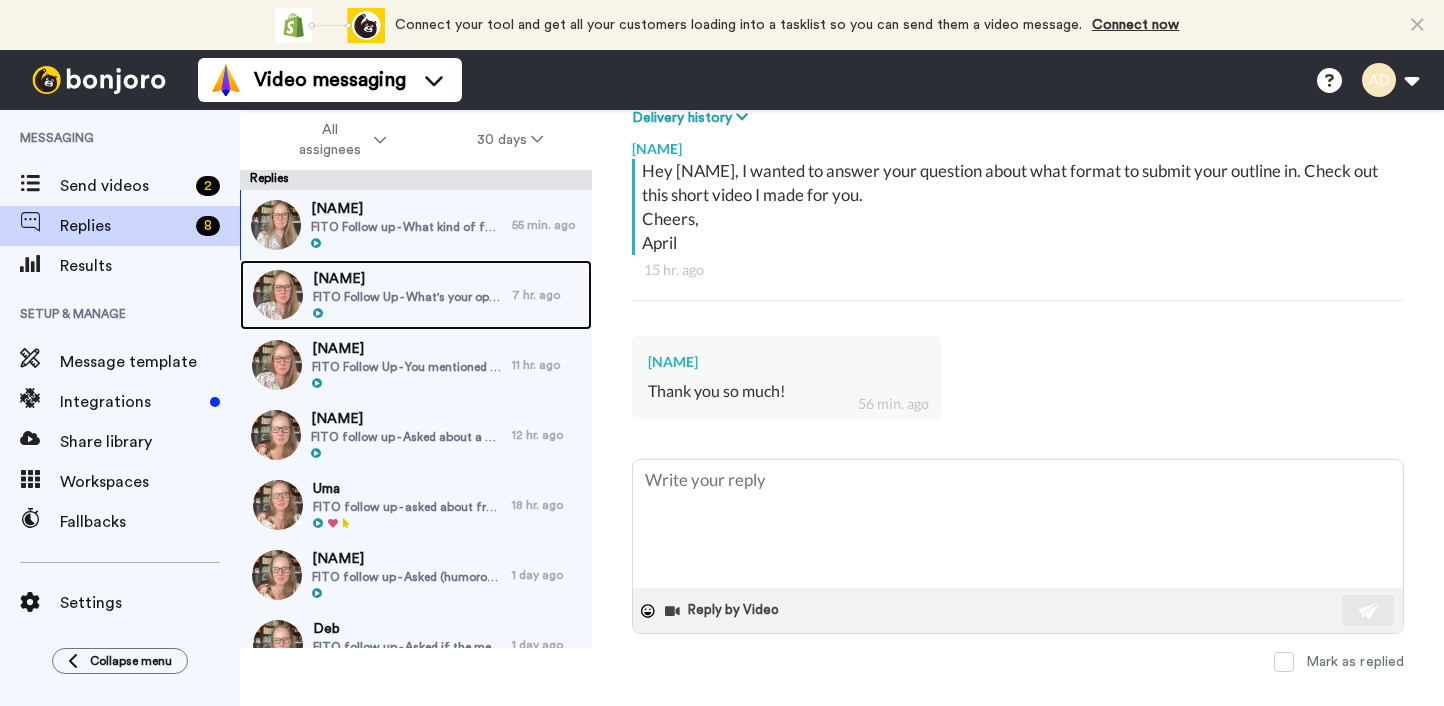 click on "Holly Fiore FITO Follow Up -  What's your opinion on Story Grid?" at bounding box center (407, 295) 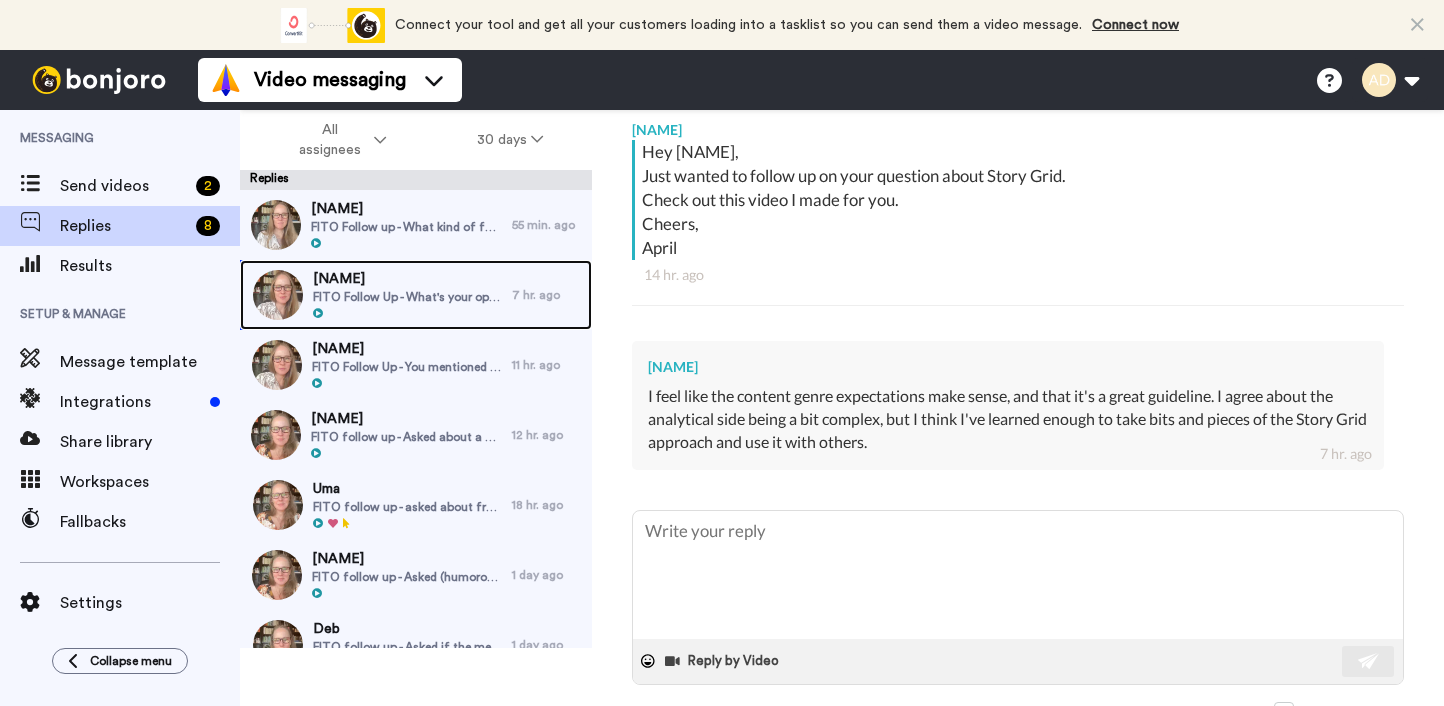 scroll, scrollTop: 281, scrollLeft: 0, axis: vertical 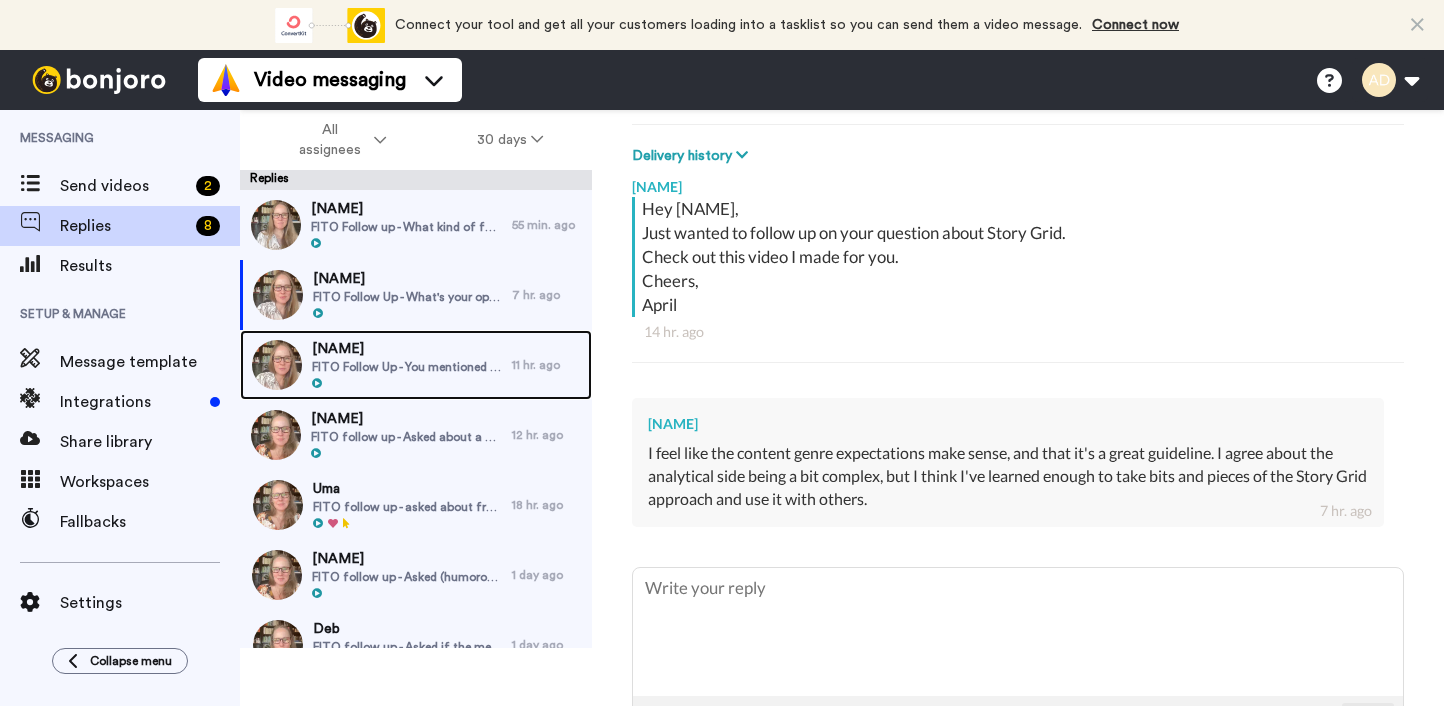 click on "[FIRST] [LAST]" at bounding box center (407, 349) 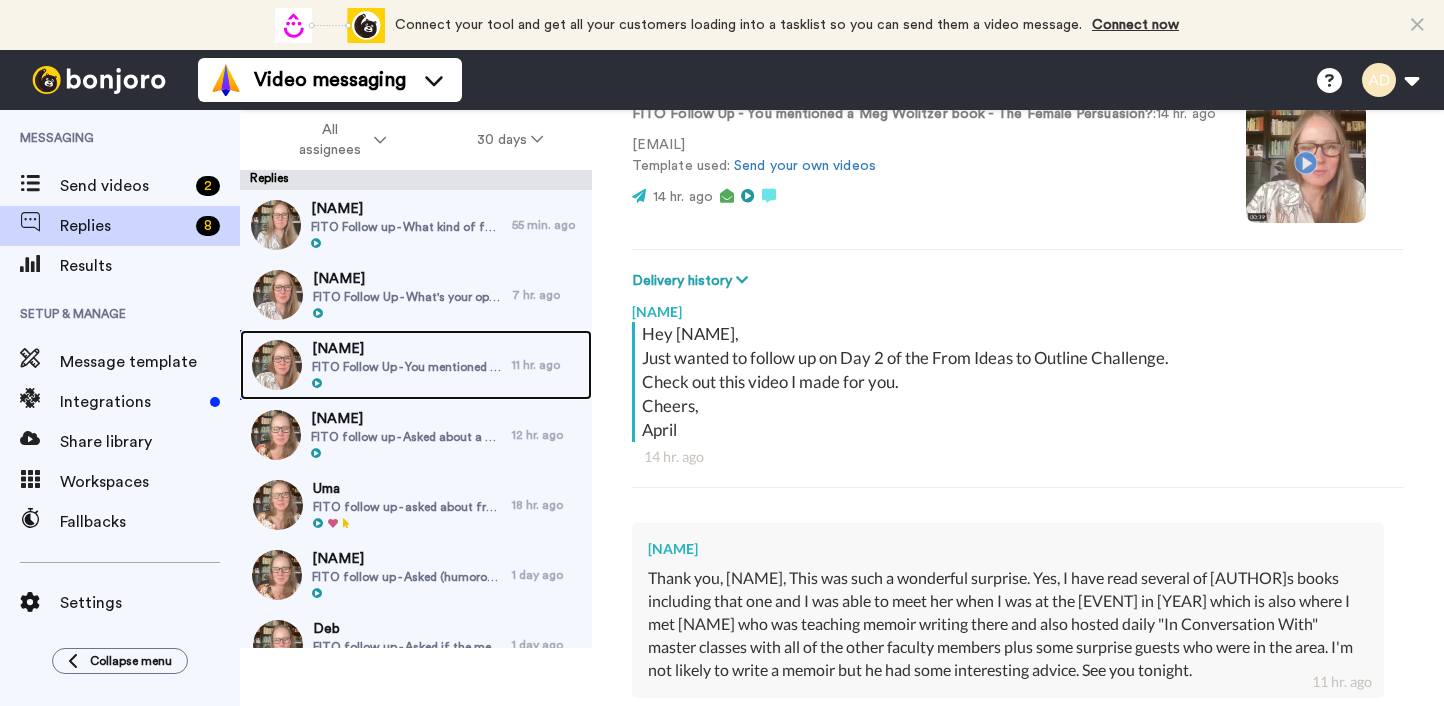 scroll, scrollTop: 0, scrollLeft: 0, axis: both 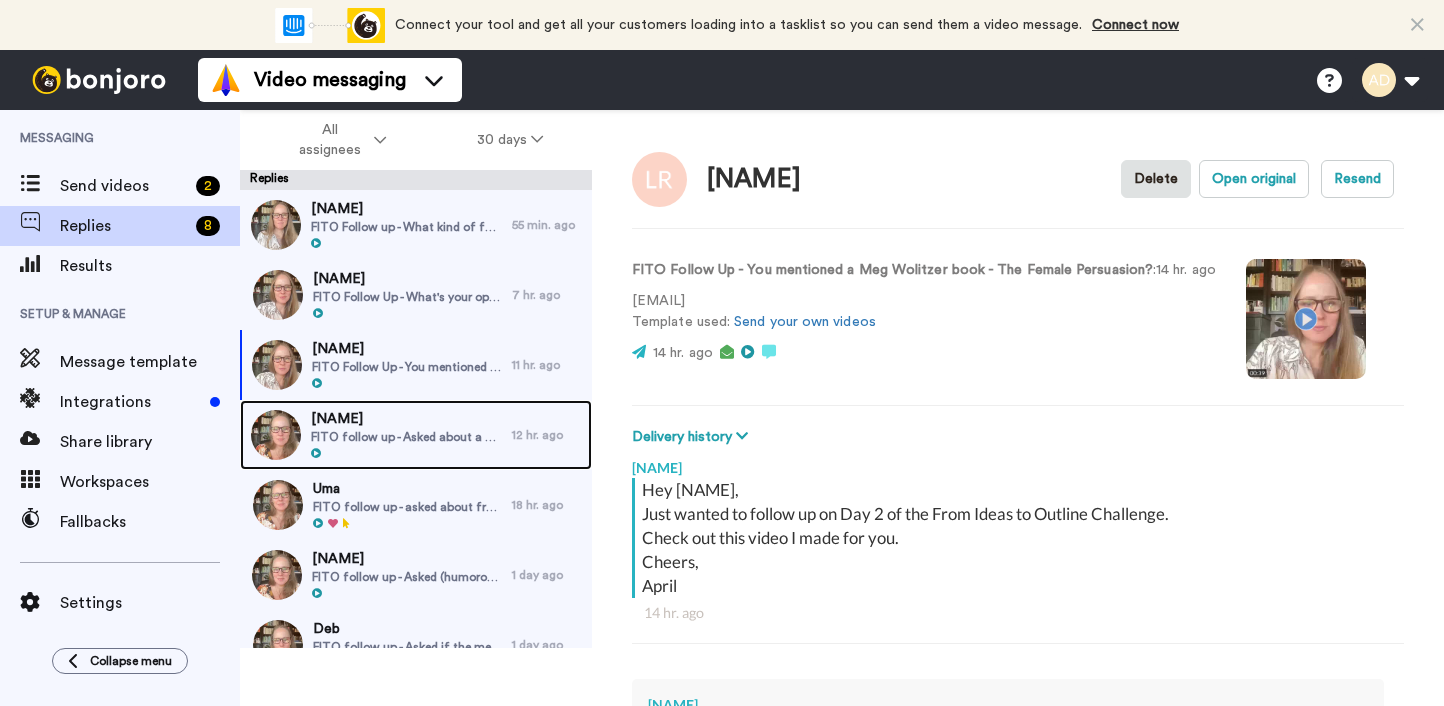 click on "[FIRST] [LAST]" at bounding box center (406, 419) 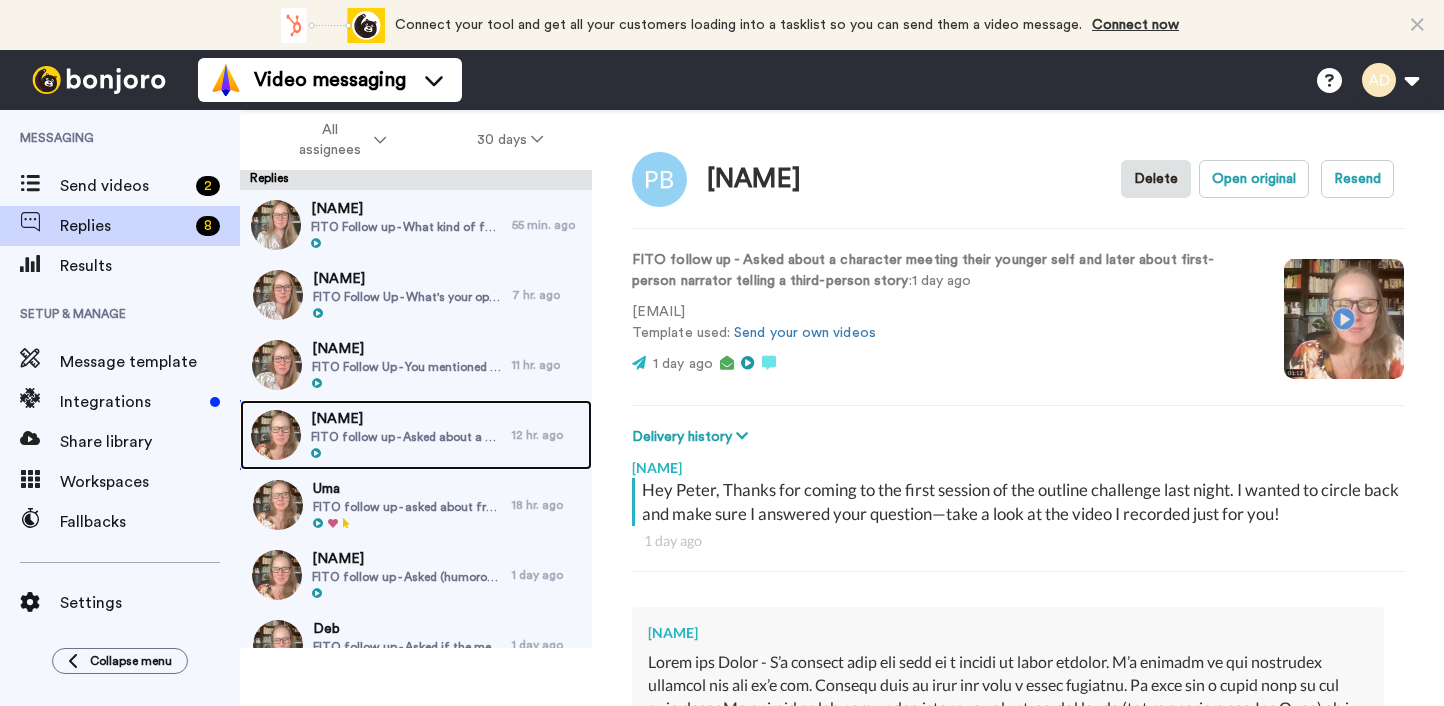 type on "x" 